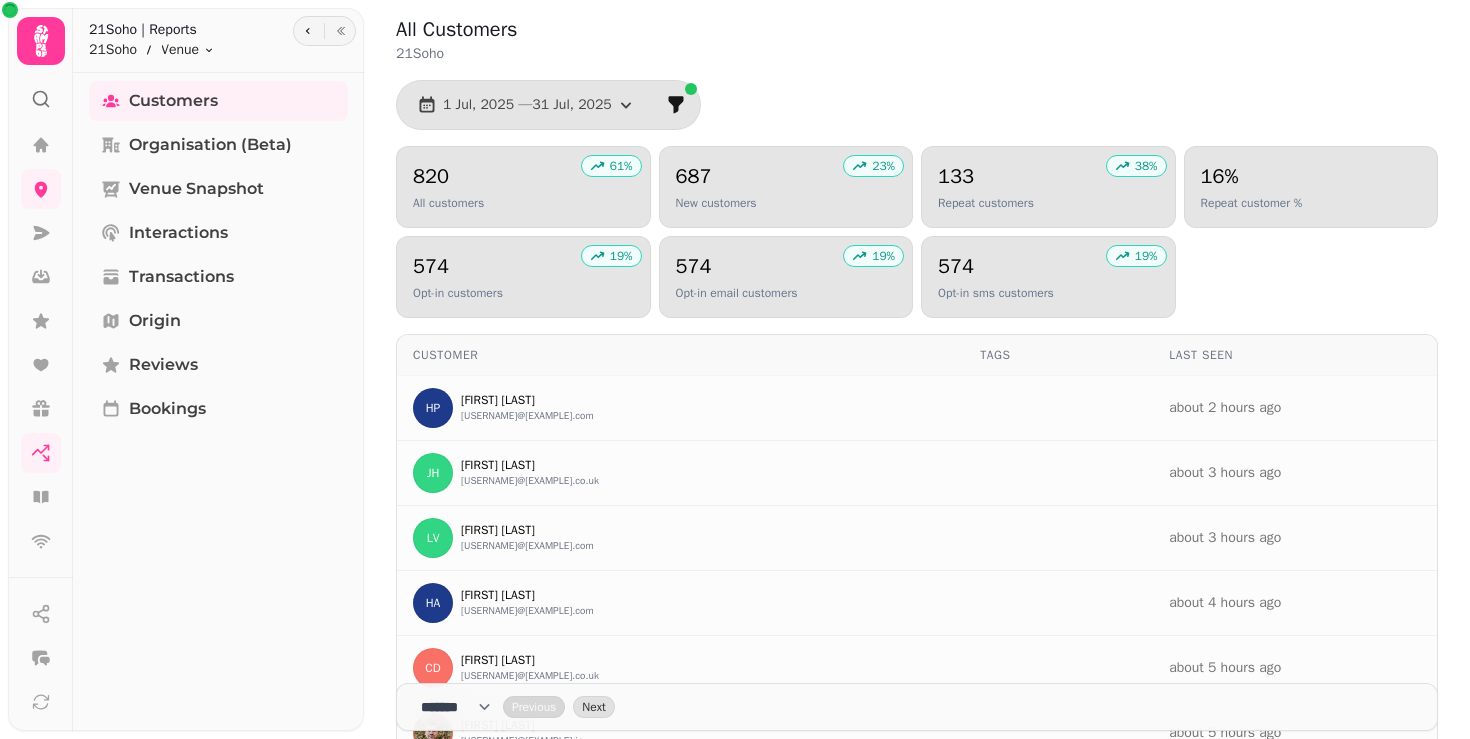 select on "**" 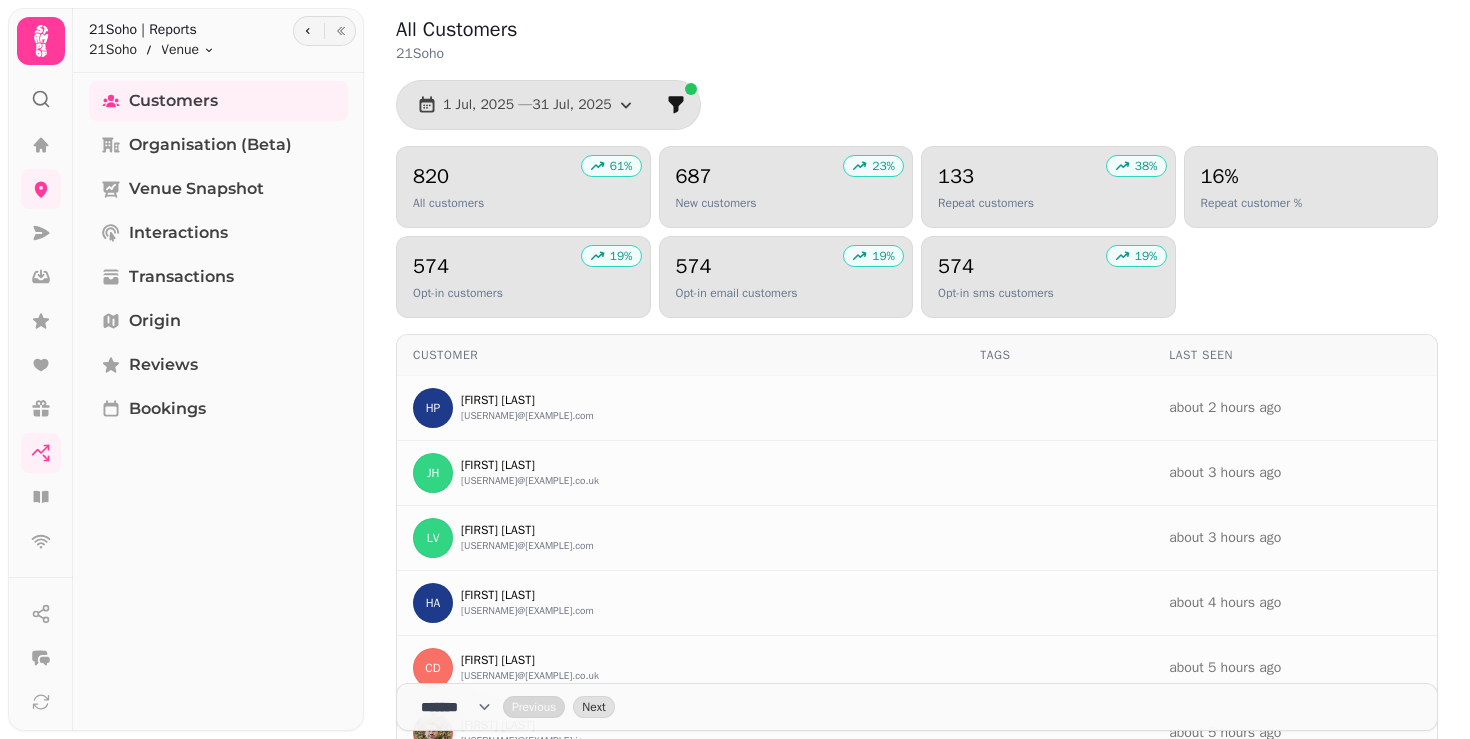 click on "All Customers 21Soho 1 [MONTH], [YEAR]    —  31 [MONTH], [YEAR]   61 % 820 All customers   23 % 687 New customers   38 % 133 Repeat customers 16% Repeat customer %   19 % 574 Opt-in customers   19 % 574 Opt-in email customers   19 % 574 Opt-in sms customers Customer Tags Last Seen HP [FIRST] [LAST] [USERNAME]@[EXAMPLE].com about 2 hours ago JH [FIRST] [LAST] [USERNAME]@[EXAMPLE].co.uk about 3 hours ago LV [FIRST] [LAST] [USERNAME]@[EXAMPLE].com about 3 hours ago HA [FIRST] [LAST] [USERNAME]@[EXAMPLE].com about 4 hours ago CD [FIRST] [LAST] [USERNAME]@[EXAMPLE].co.uk about 5 hours ago CD [FIRST] [LAST] [USERNAME]@[EXAMPLE].io about 5 hours ago NH [FIRST] [LAST] [USERNAME]@[EXAMPLE].com about 5 hours ago GM [FIRST] [LAST]  [USERNAME]@[EXAMPLE].com about 6 hours ago EN [FIRST] [LAST] [USERNAME]@[EXAMPLE].com about 7 hours ago TR [FIRST] [LAST] [USERNAME]@[EXAMPLE].co.uk about 7 hours ago **** * **** ** **** ** **** ** **** *** **** *** **** *** Previous Next" at bounding box center (917, 553) 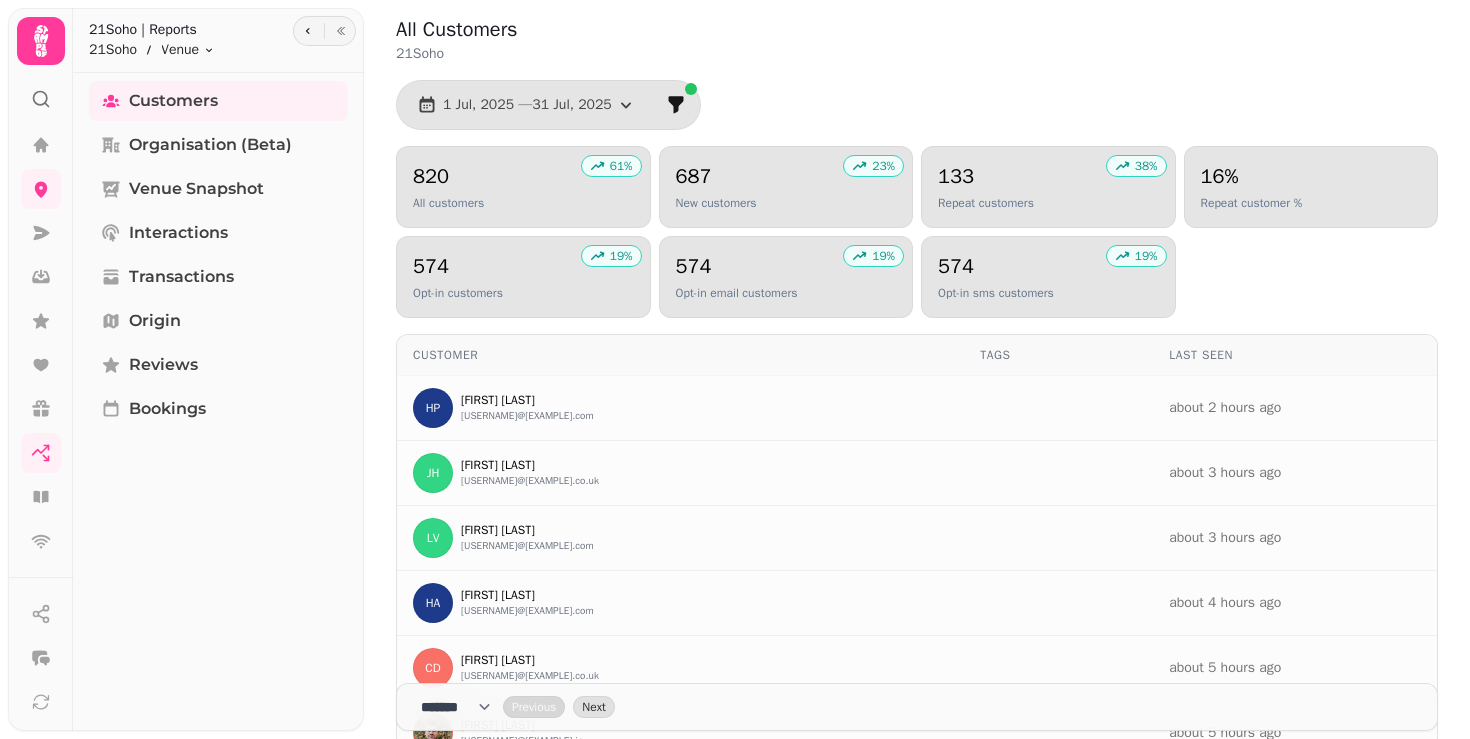 click on "All Customers 21Soho 1 [MONTH], [YEAR]    —  31 [MONTH], [YEAR]   61 % 820 All customers   23 % 687 New customers   38 % 133 Repeat customers 16% Repeat customer %   19 % 574 Opt-in customers   19 % 574 Opt-in email customers   19 % 574 Opt-in sms customers Customer Tags Last Seen HP [FIRST] [LAST] [USERNAME]@[EXAMPLE].com about 2 hours ago JH [FIRST] [LAST] [USERNAME]@[EXAMPLE].co.uk about 3 hours ago LV [FIRST] [LAST] [USERNAME]@[EXAMPLE].com about 3 hours ago HA [FIRST] [LAST] [USERNAME]@[EXAMPLE].com about 4 hours ago CD [FIRST] [LAST] [USERNAME]@[EXAMPLE].co.uk about 5 hours ago CD [FIRST] [LAST] [USERNAME]@[EXAMPLE].io about 5 hours ago NH [FIRST] [LAST] [USERNAME]@[EXAMPLE].com about 5 hours ago GM [FIRST] [LAST]  [USERNAME]@[EXAMPLE].com about 6 hours ago EN [FIRST] [LAST] [USERNAME]@[EXAMPLE].com about 7 hours ago TR [FIRST] [LAST] [USERNAME]@[EXAMPLE].co.uk about 7 hours ago **** * **** ** **** ** **** ** **** *** **** *** **** *** Previous Next" at bounding box center [917, 553] 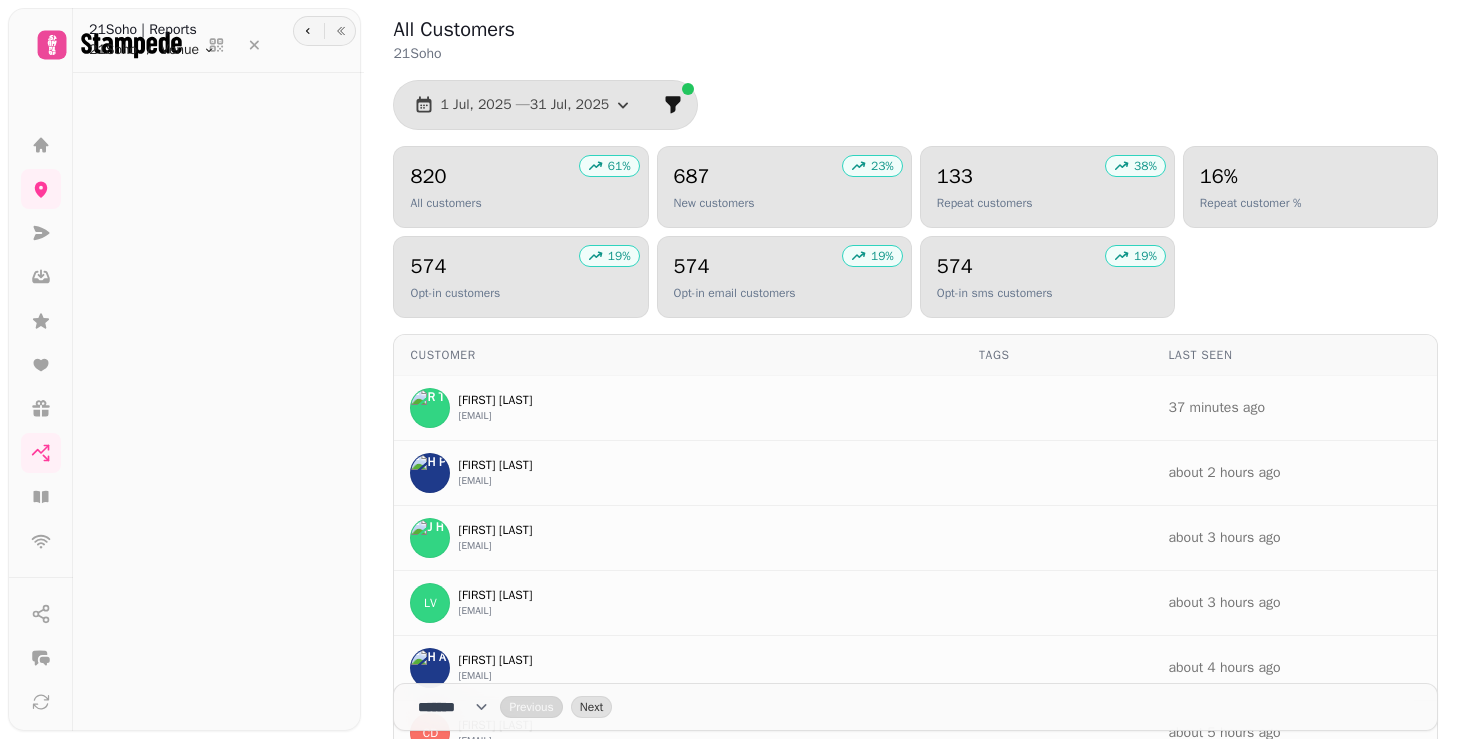 select on "**" 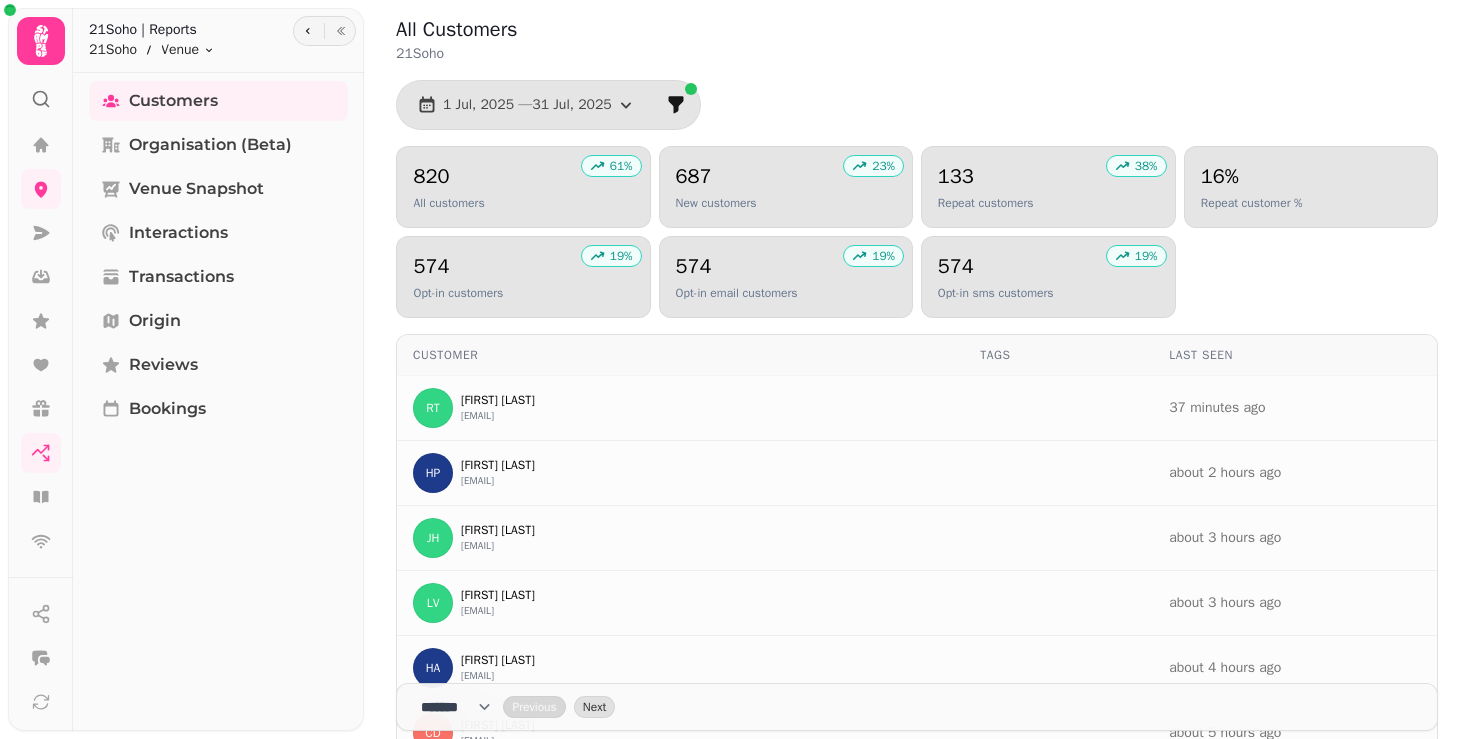 scroll, scrollTop: 0, scrollLeft: 0, axis: both 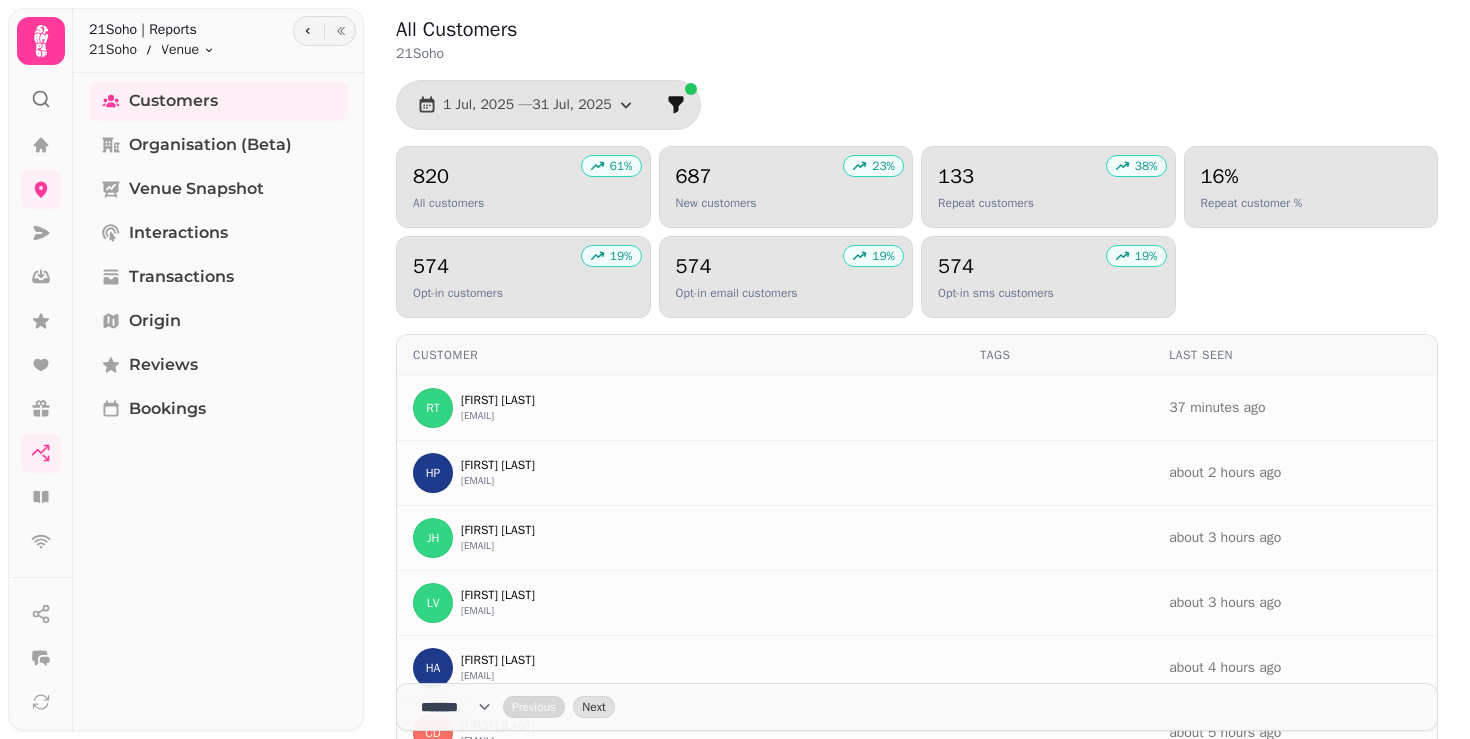 click on "All Customers 21Soho" at bounding box center [917, 40] 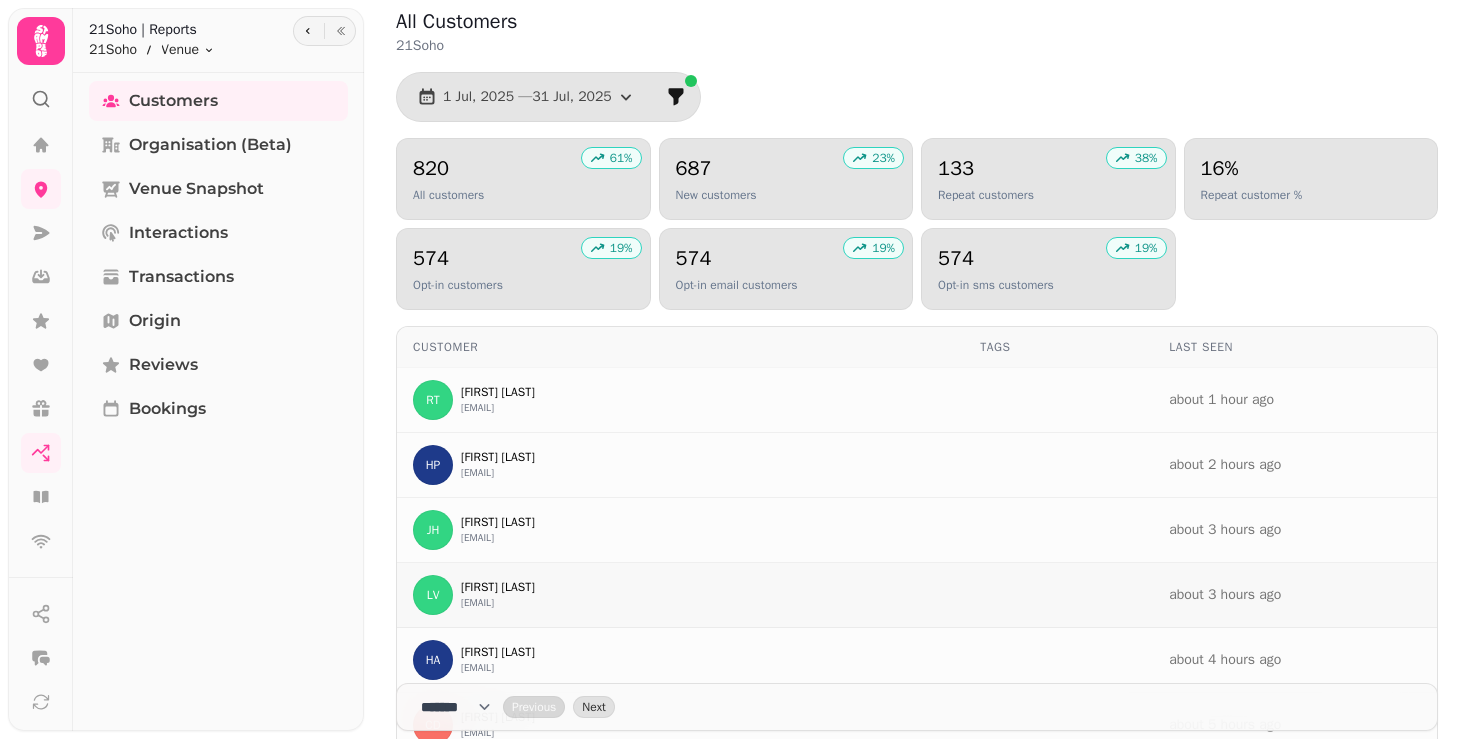 scroll, scrollTop: 10, scrollLeft: 0, axis: vertical 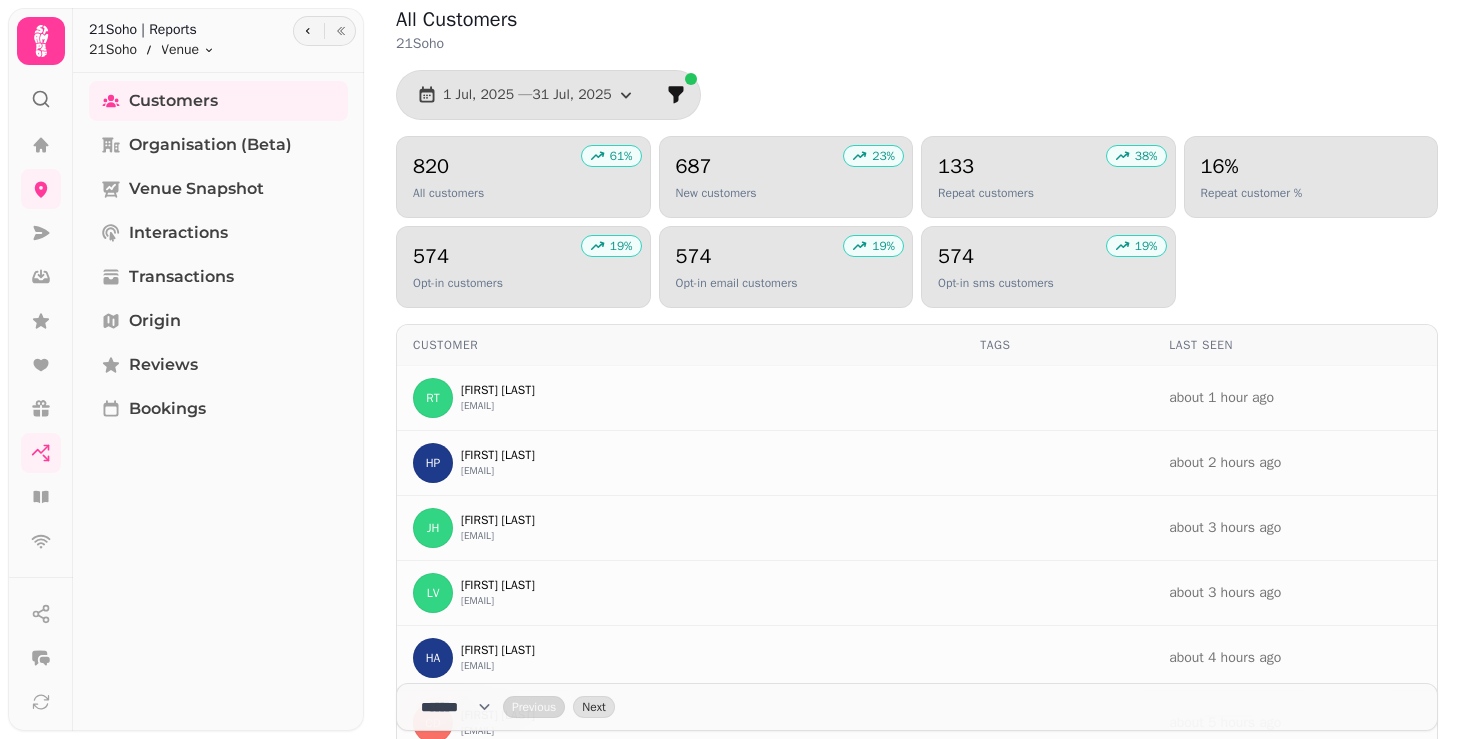 click on "574" at bounding box center (458, 257) 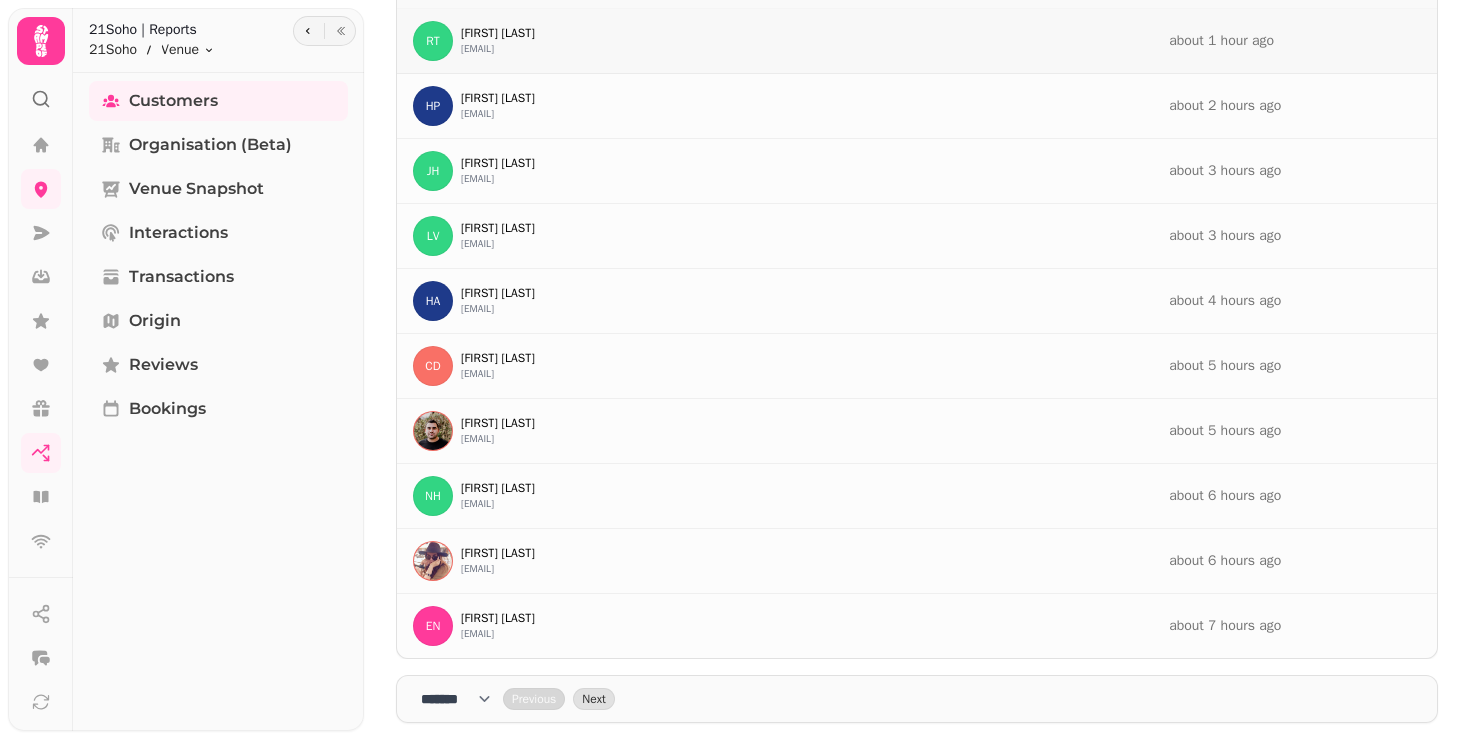 scroll, scrollTop: 0, scrollLeft: 0, axis: both 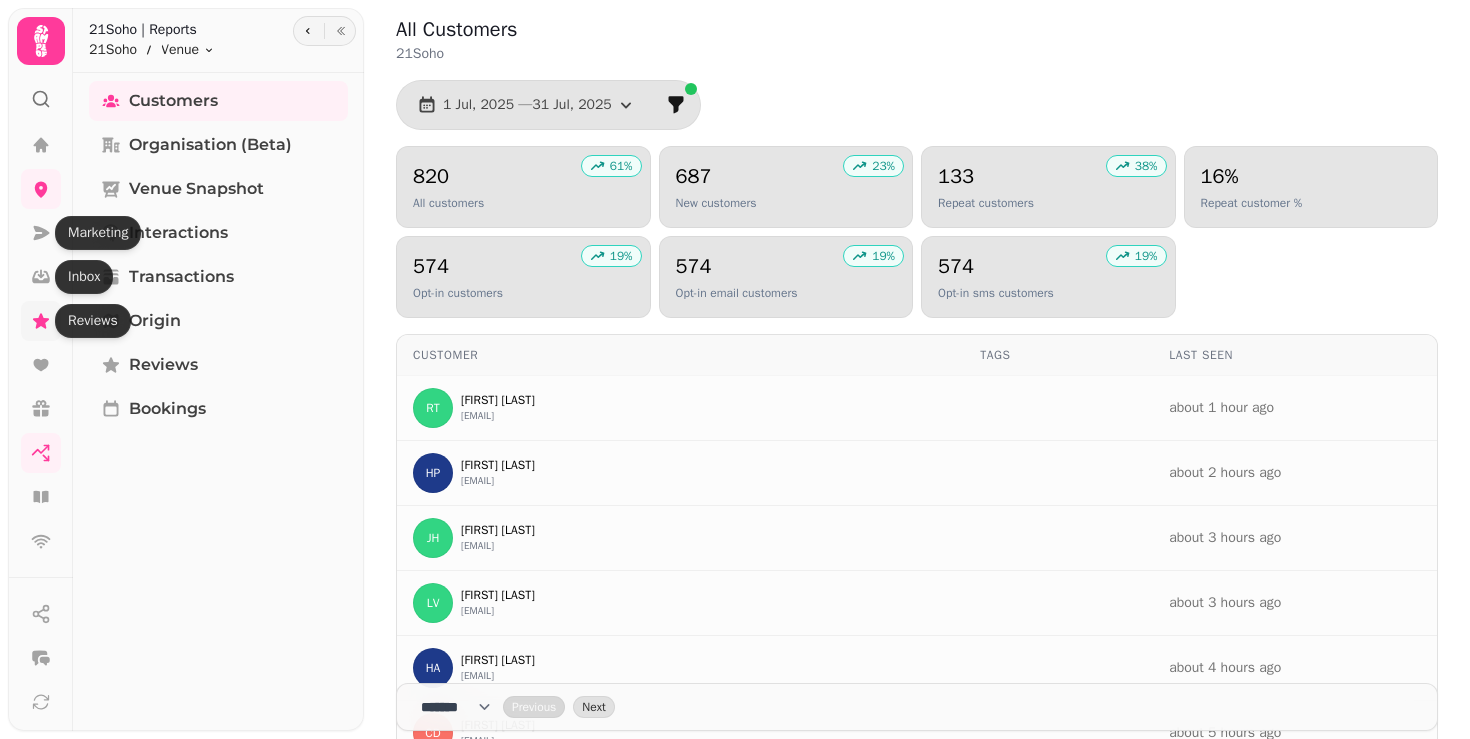 click 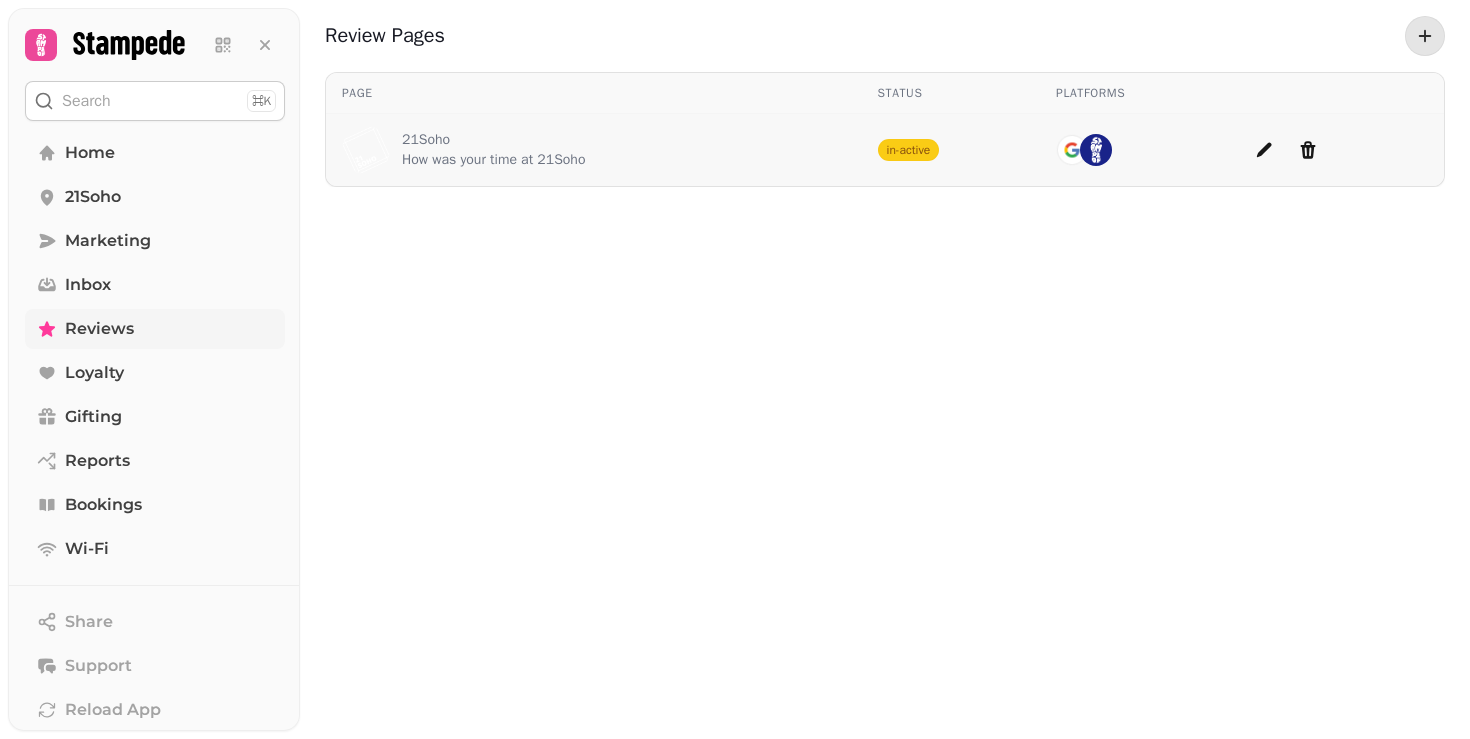 click on "21Soho How was your time at 21Soho" at bounding box center (594, 150) 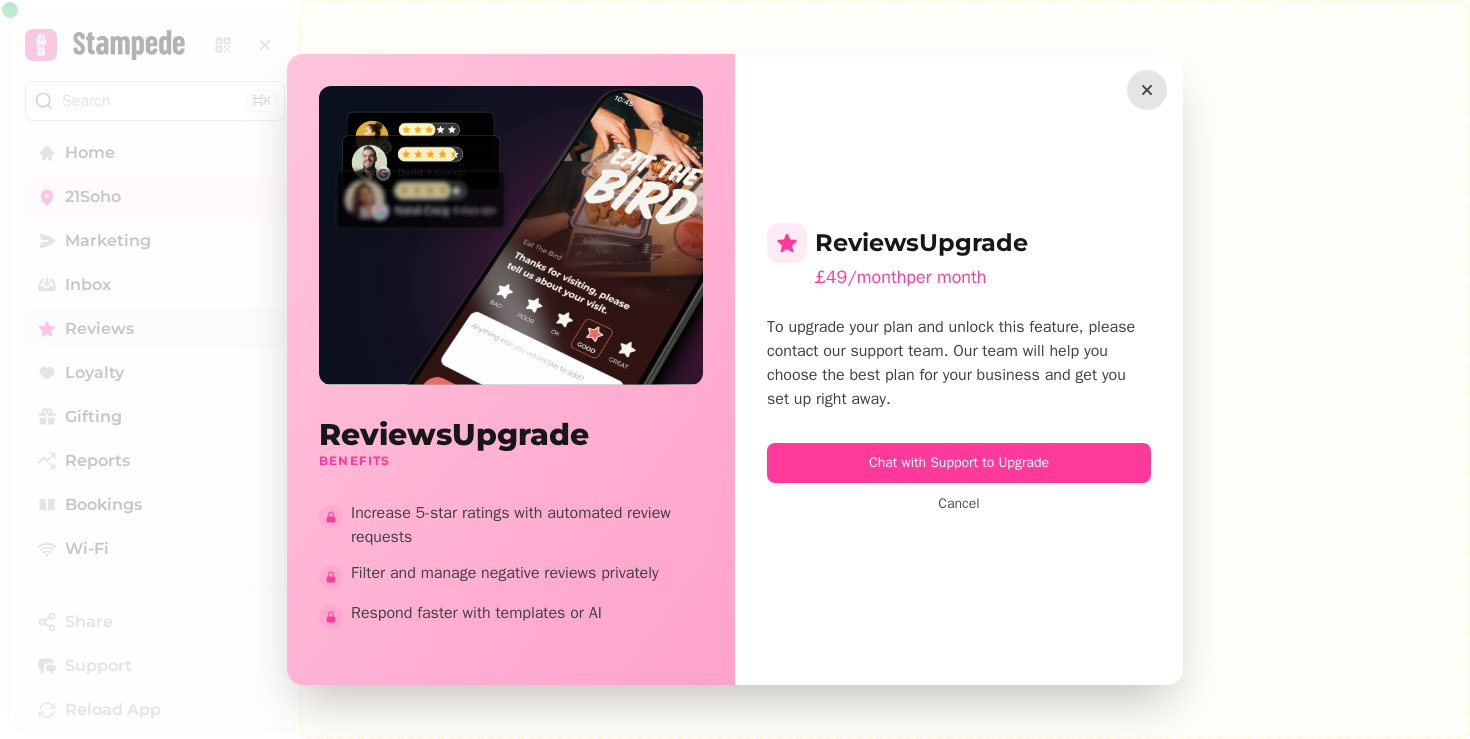 click at bounding box center [1147, 90] 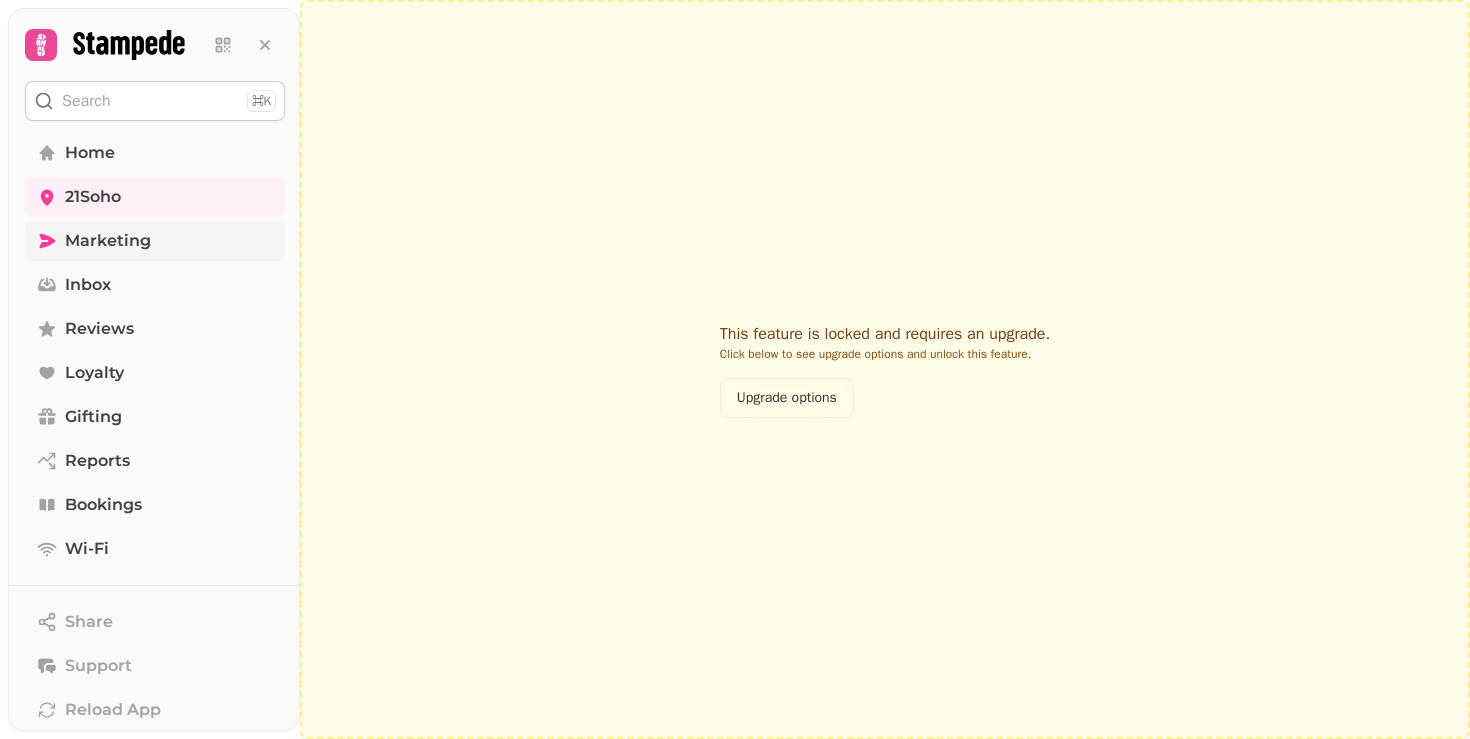 click on "Marketing" at bounding box center (108, 241) 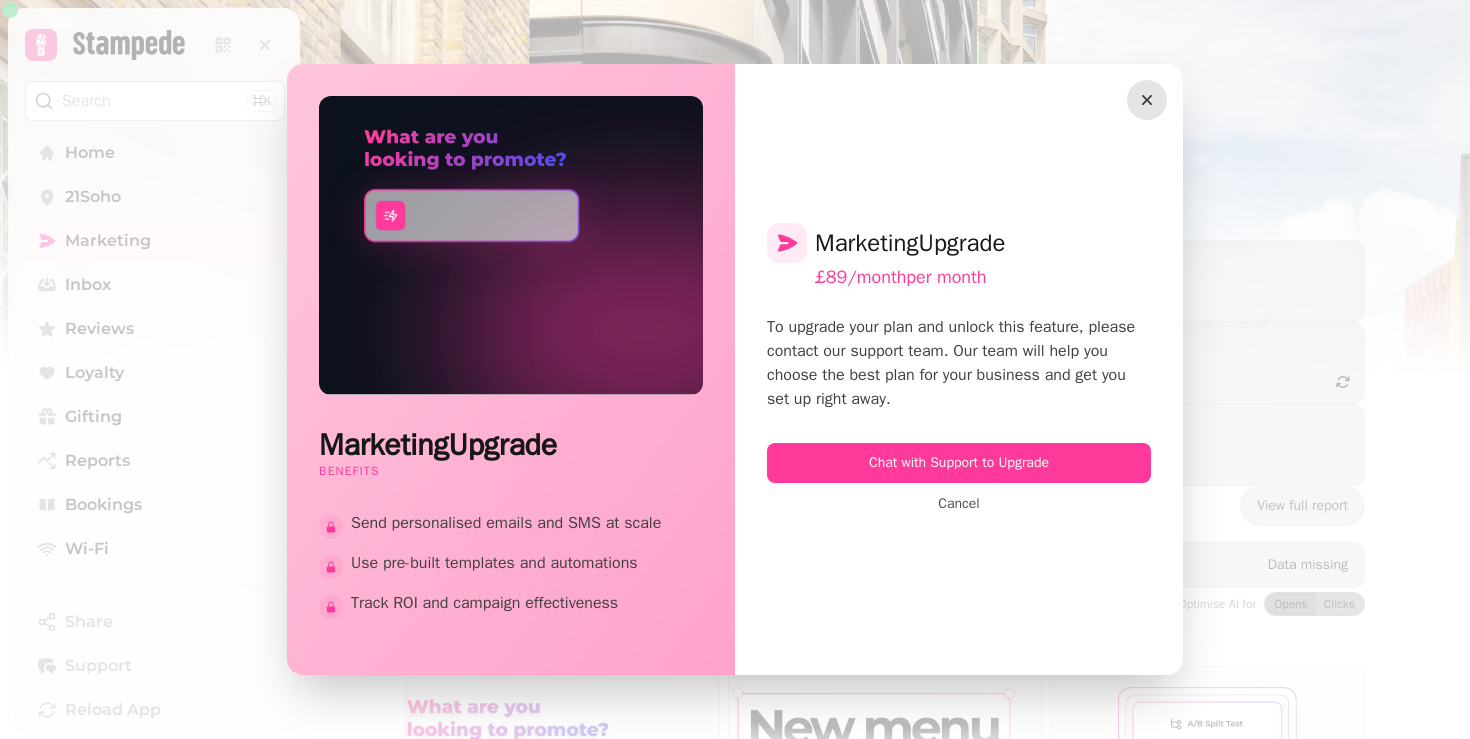 click 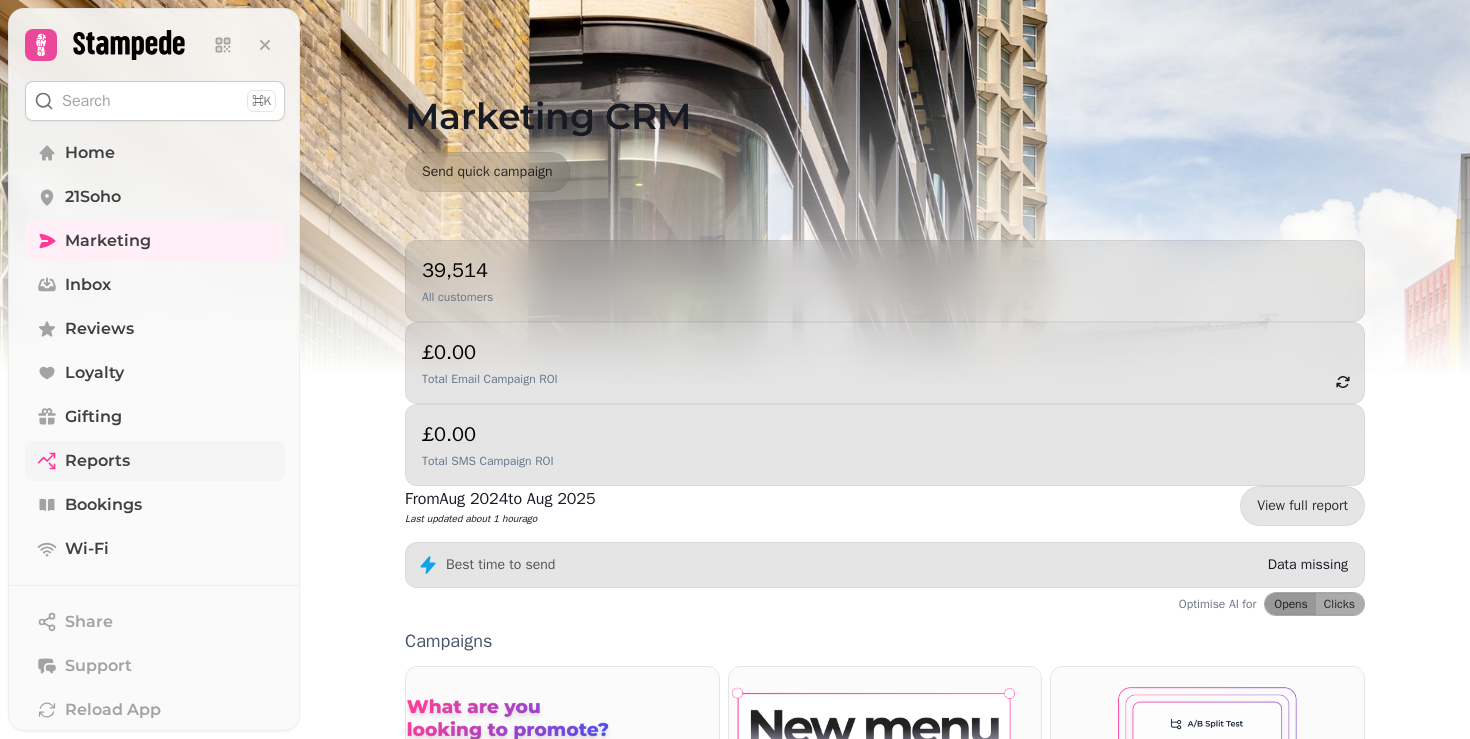 click on "Reports" at bounding box center [97, 461] 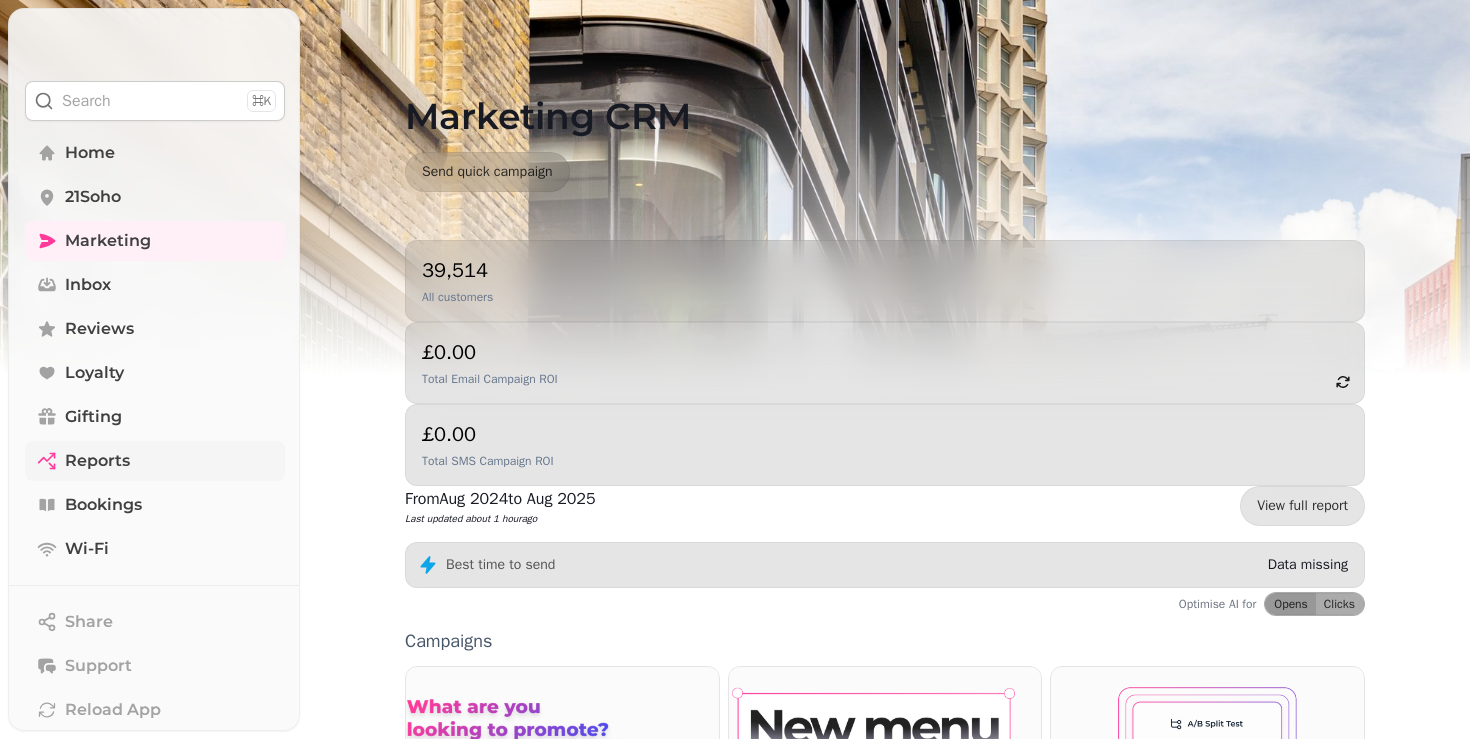 select on "**" 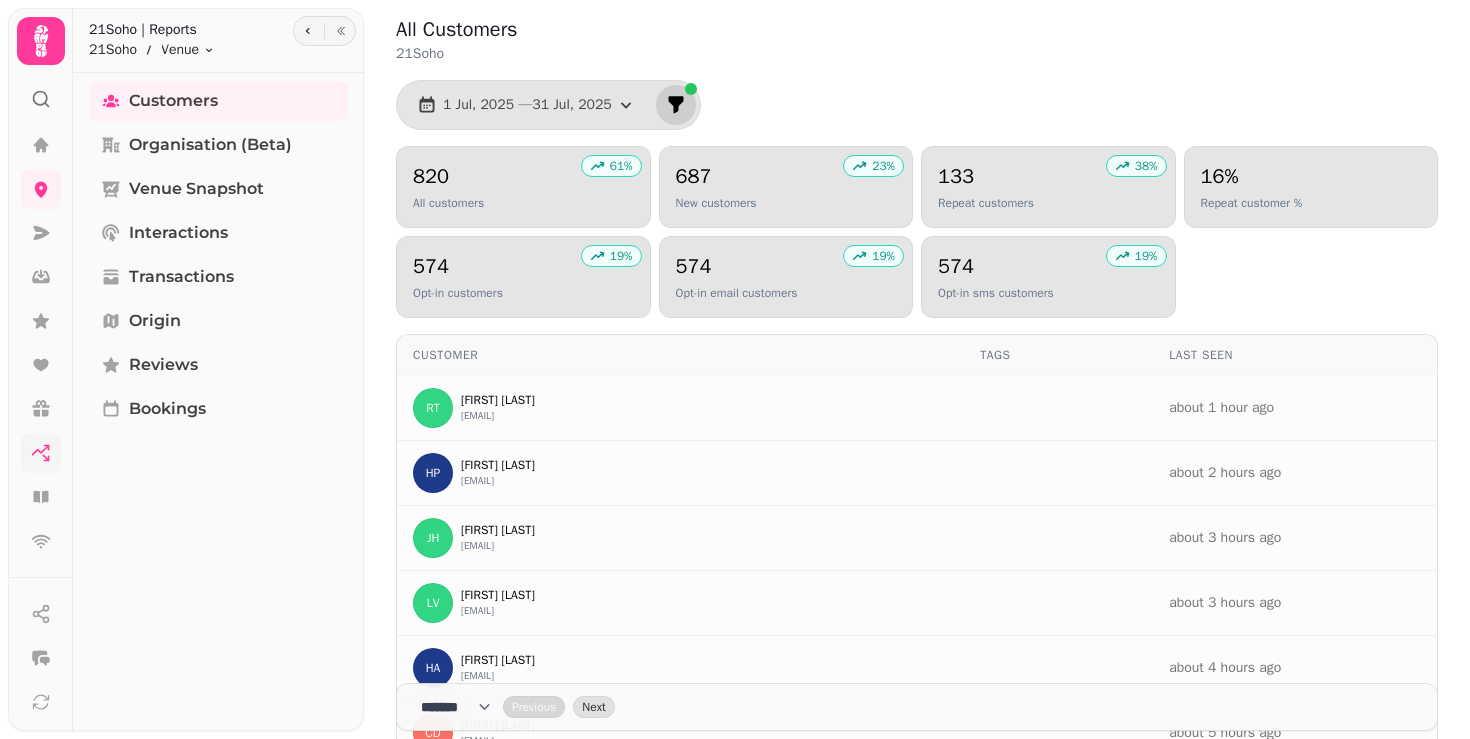 click 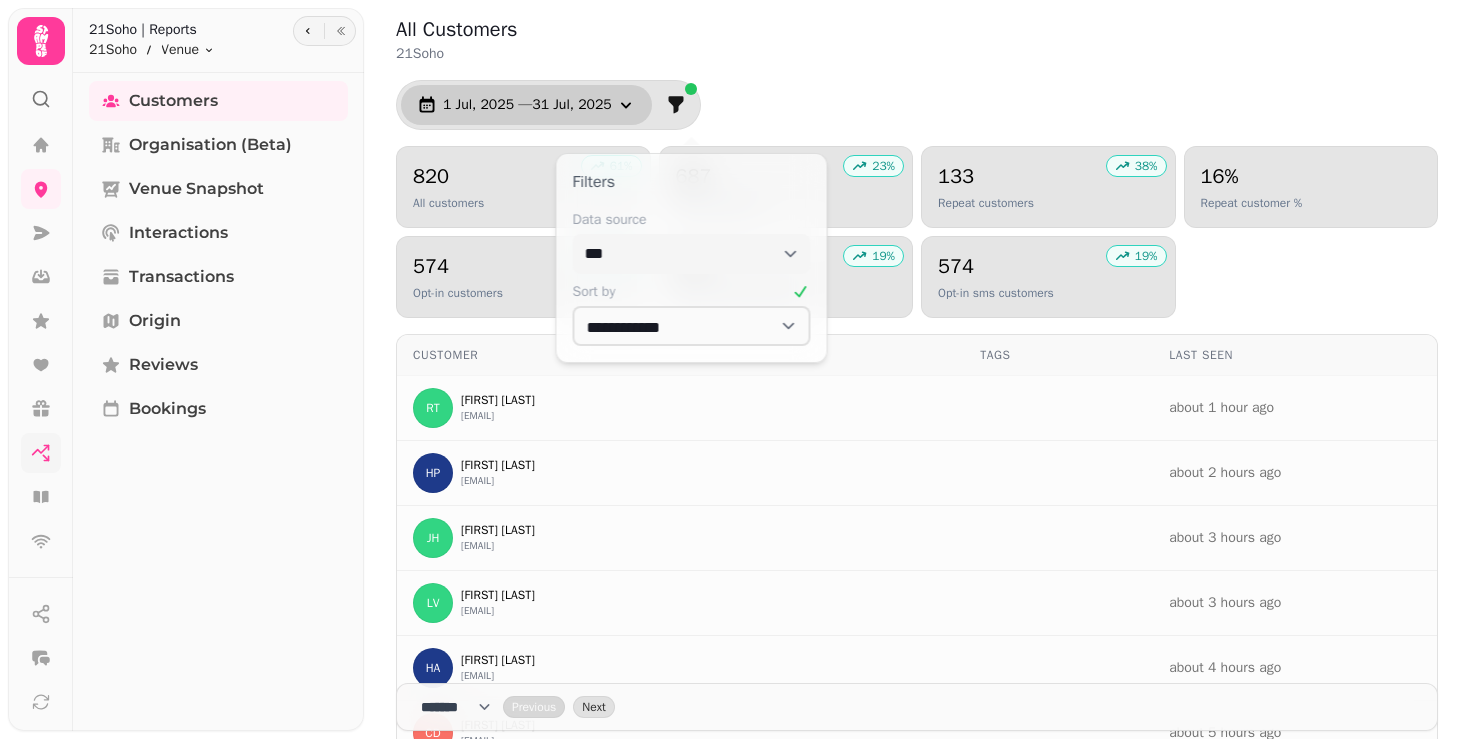 click on "1 Jul, 2025    —  31 Jul, 2025" at bounding box center [526, 105] 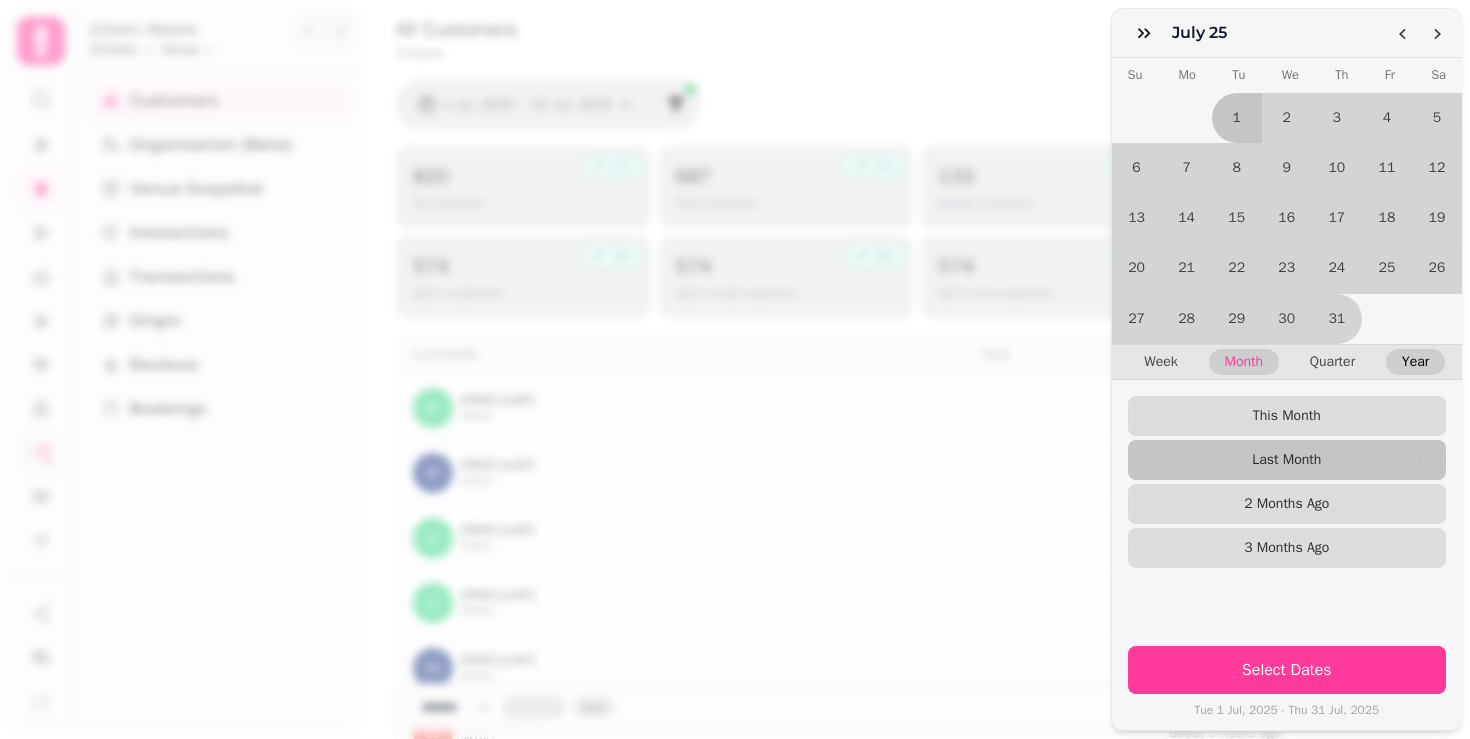 click on "Year" at bounding box center (1415, 362) 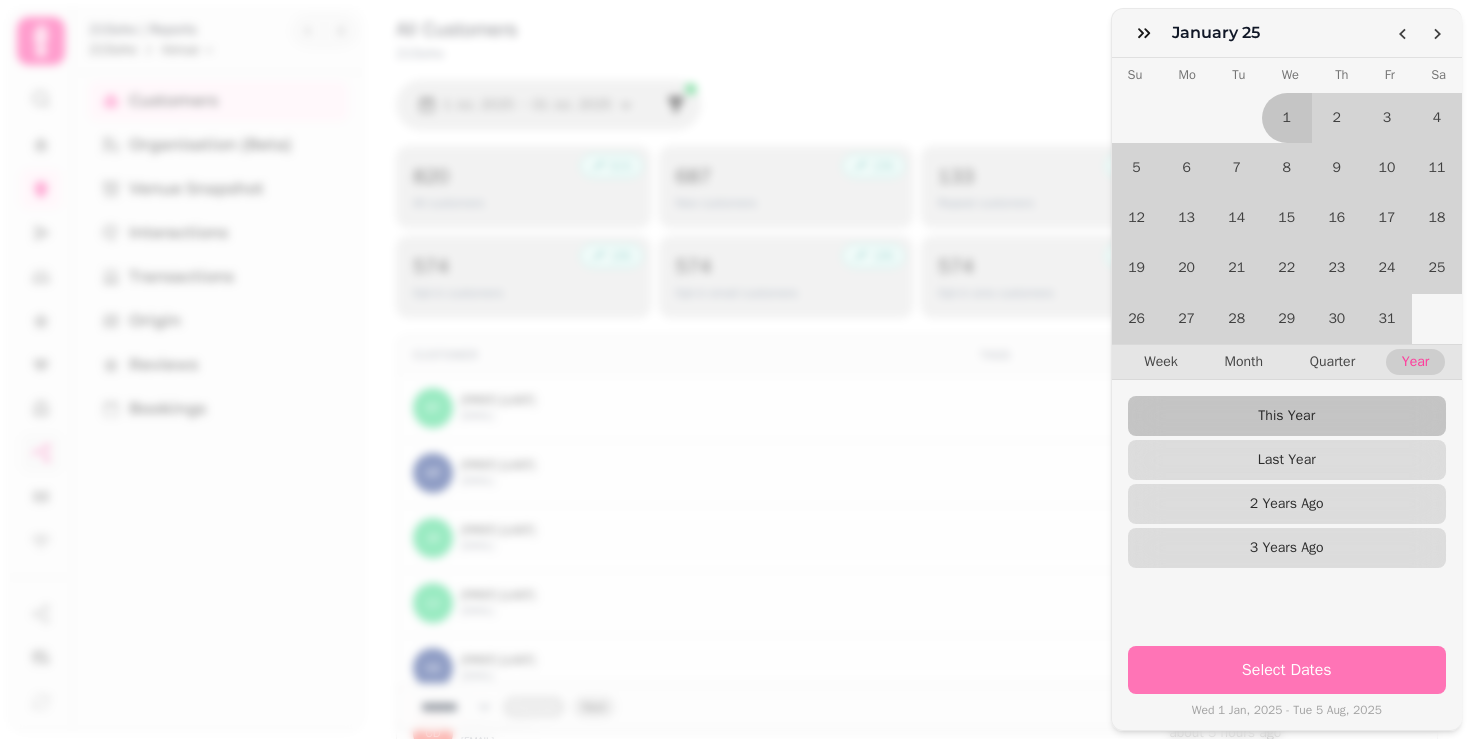 click on "Select Dates" at bounding box center (1287, 670) 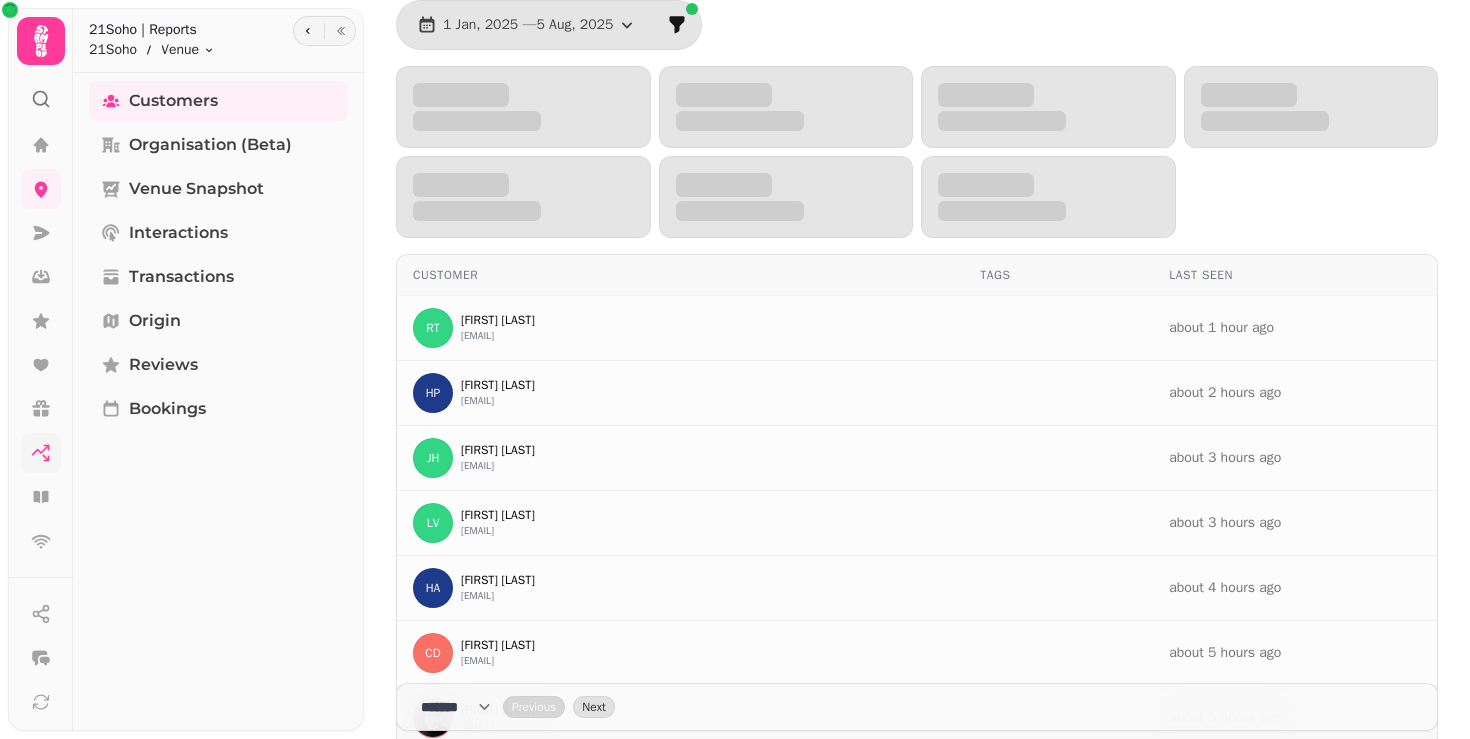 scroll, scrollTop: 0, scrollLeft: 0, axis: both 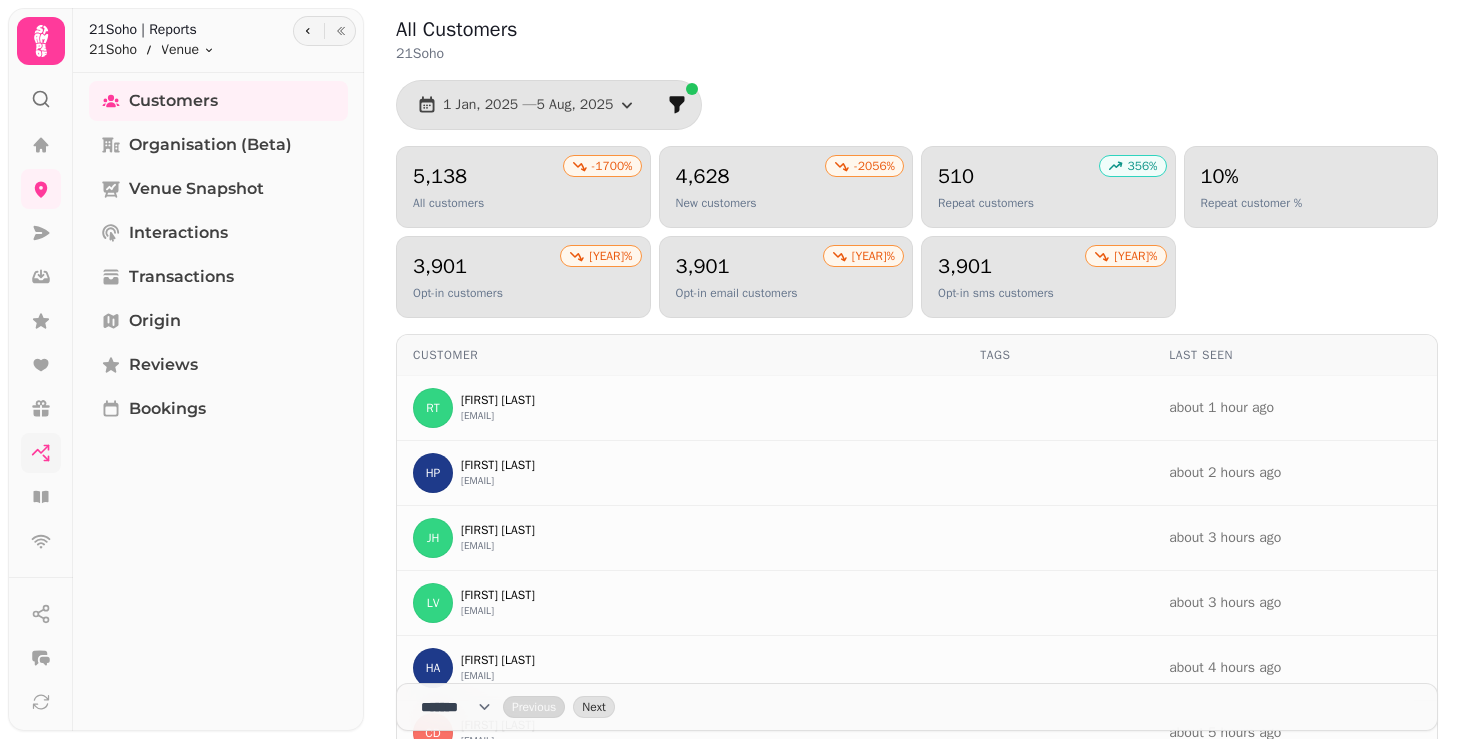 click on "All Customers [NUMBER] [DATE]    —  [DATE]   [PERCENTAGE] [NUMBER] All customers   [PERCENTAGE] [NUMBER] New customers   [NUMBER] [NUMBER] Repeat customers [PERCENTAGE] Repeat customer %   [PERCENTAGE] [NUMBER] Opt-in customers   [PERCENTAGE] [NUMBER] Opt-in email customers   [PERCENTAGE] [NUMBER] Opt-in sms customers Customer Tags Last Seen RT [FIRST] [LAST] [EMAIL] [TIME] HP [FIRST] [LAST] [EMAIL] [TIME] JH [FIRST] [LAST] [EMAIL] [TIME] LV [FIRST] [LAST] [EMAIL] [TIME] HA [FIRST] [LAST] [EMAIL] [TIME] CD [FIRST] [LAST] [EMAIL] [TIME] CD [FIRST] [LAST] [EMAIL] [TIME] NH [FIRST] [LAST] [EMAIL] [TIME] GM [FIRST] [LAST]  [EMAIL] [TIME] EN [FIRST] [LAST] [EMAIL] [TIME] **** * **** ** **** ** **** ** **** *** **** *** **** *** Previous Next" at bounding box center (917, 553) 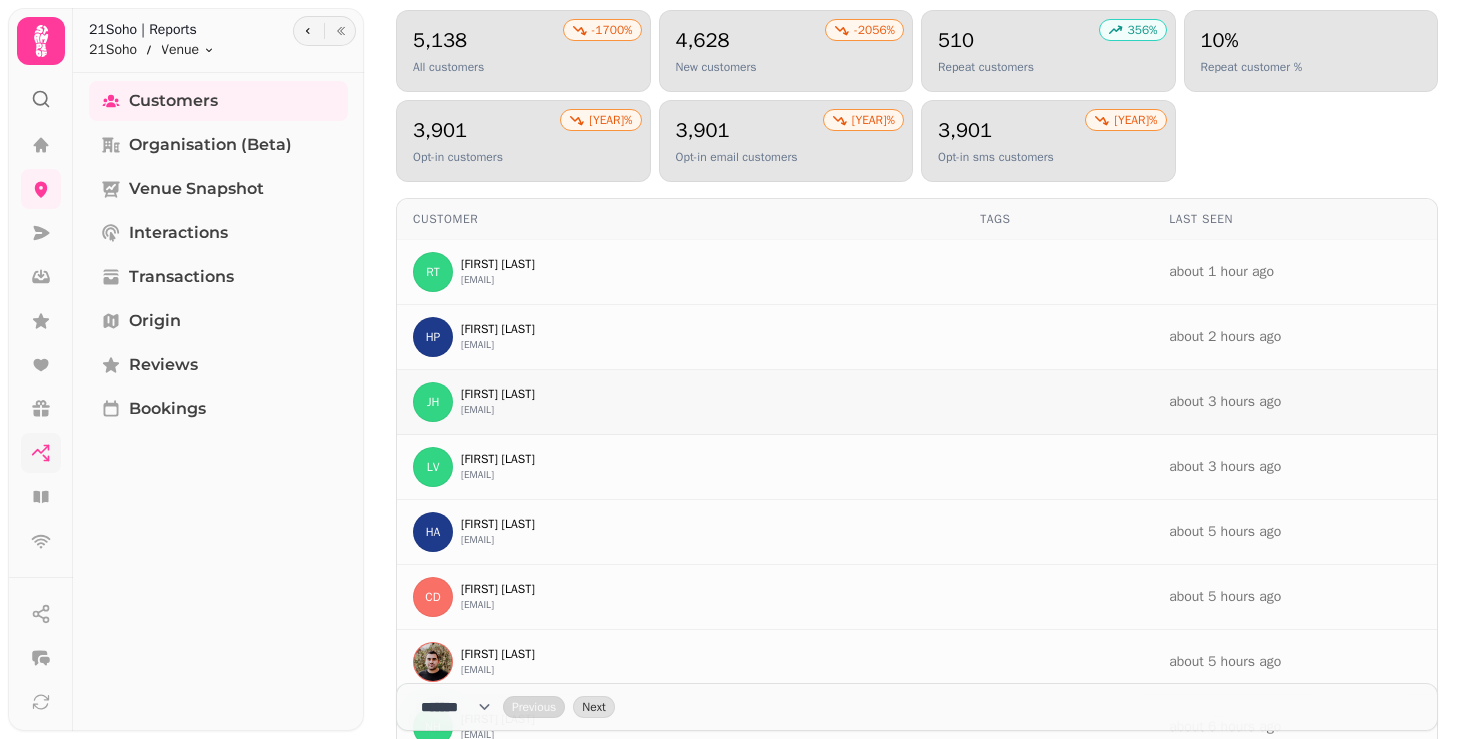 scroll, scrollTop: 0, scrollLeft: 0, axis: both 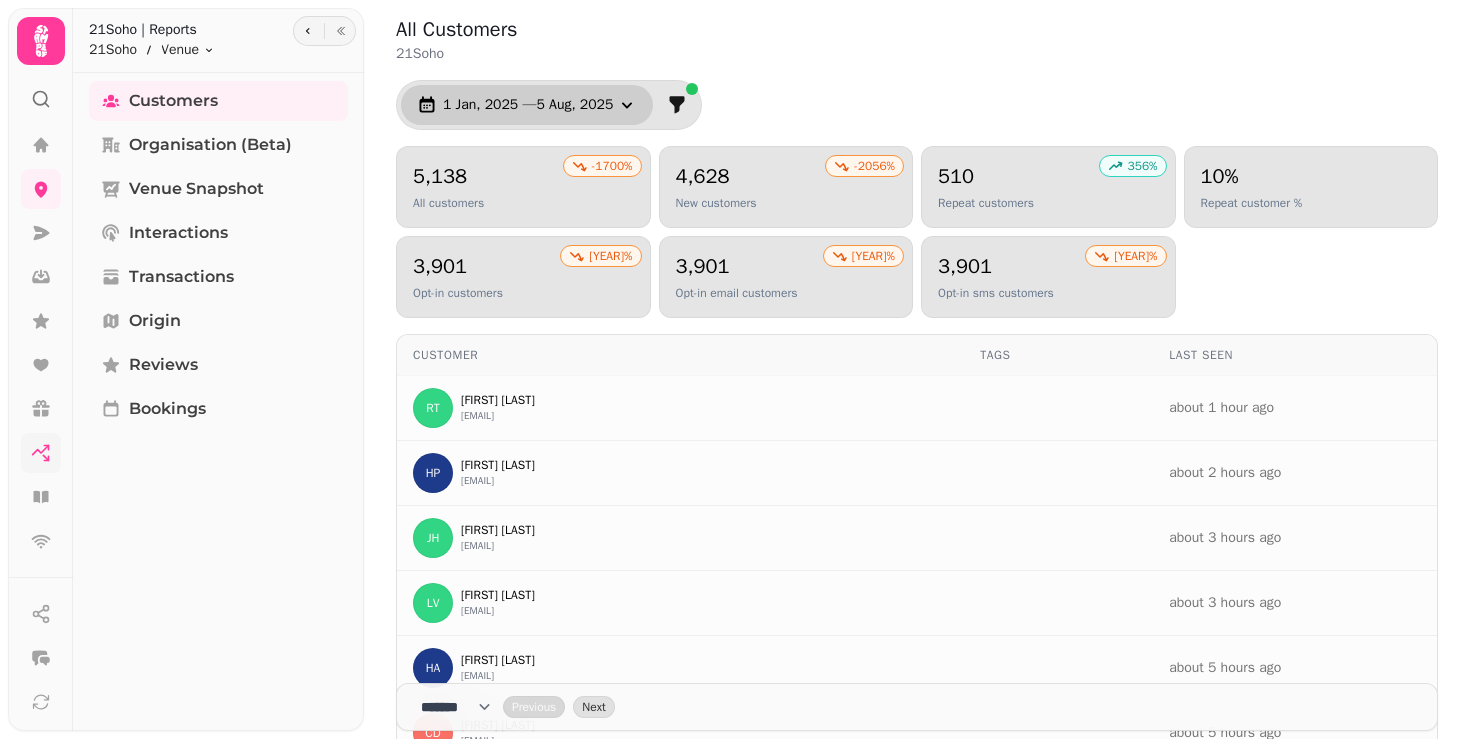 click on "[DATE]    —  [DATE]" at bounding box center [528, 105] 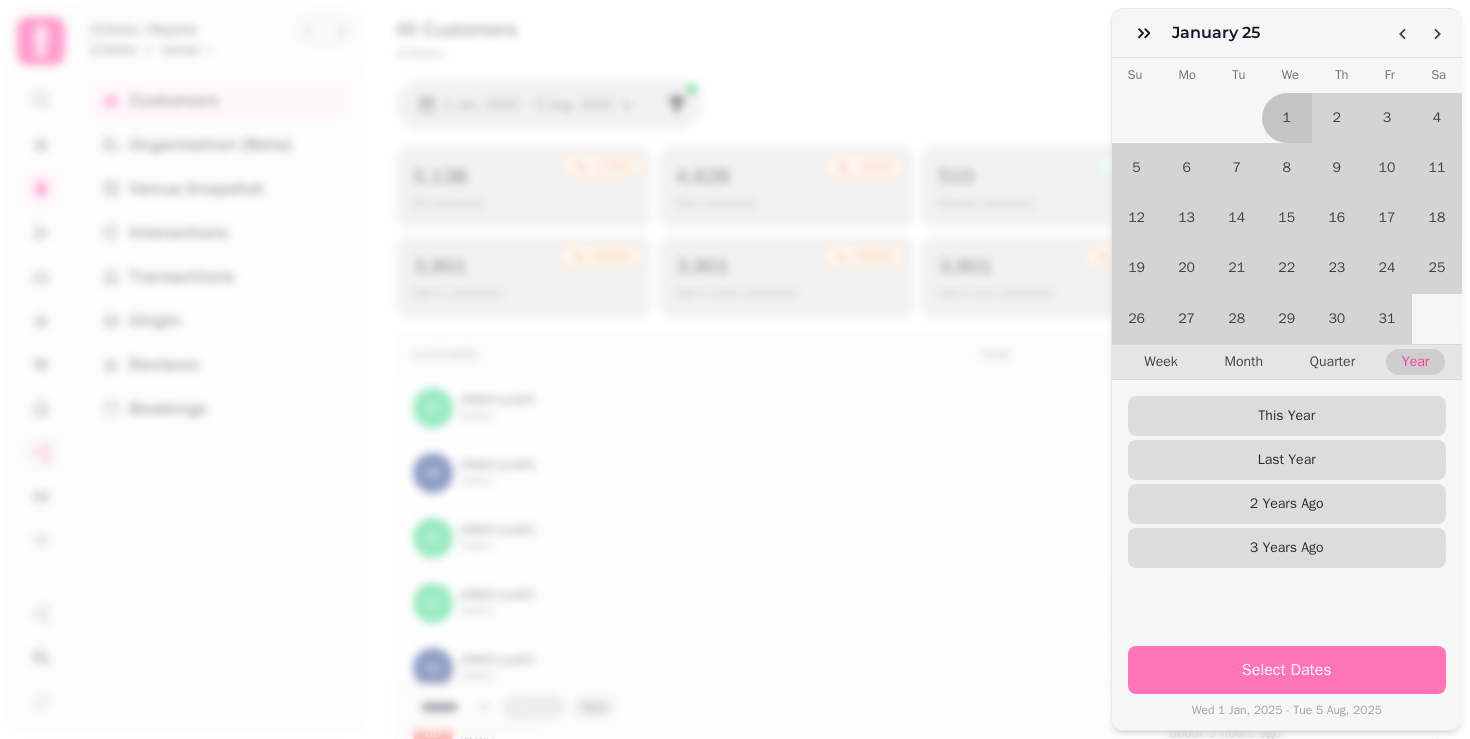 click on "Select Dates" at bounding box center (1287, 670) 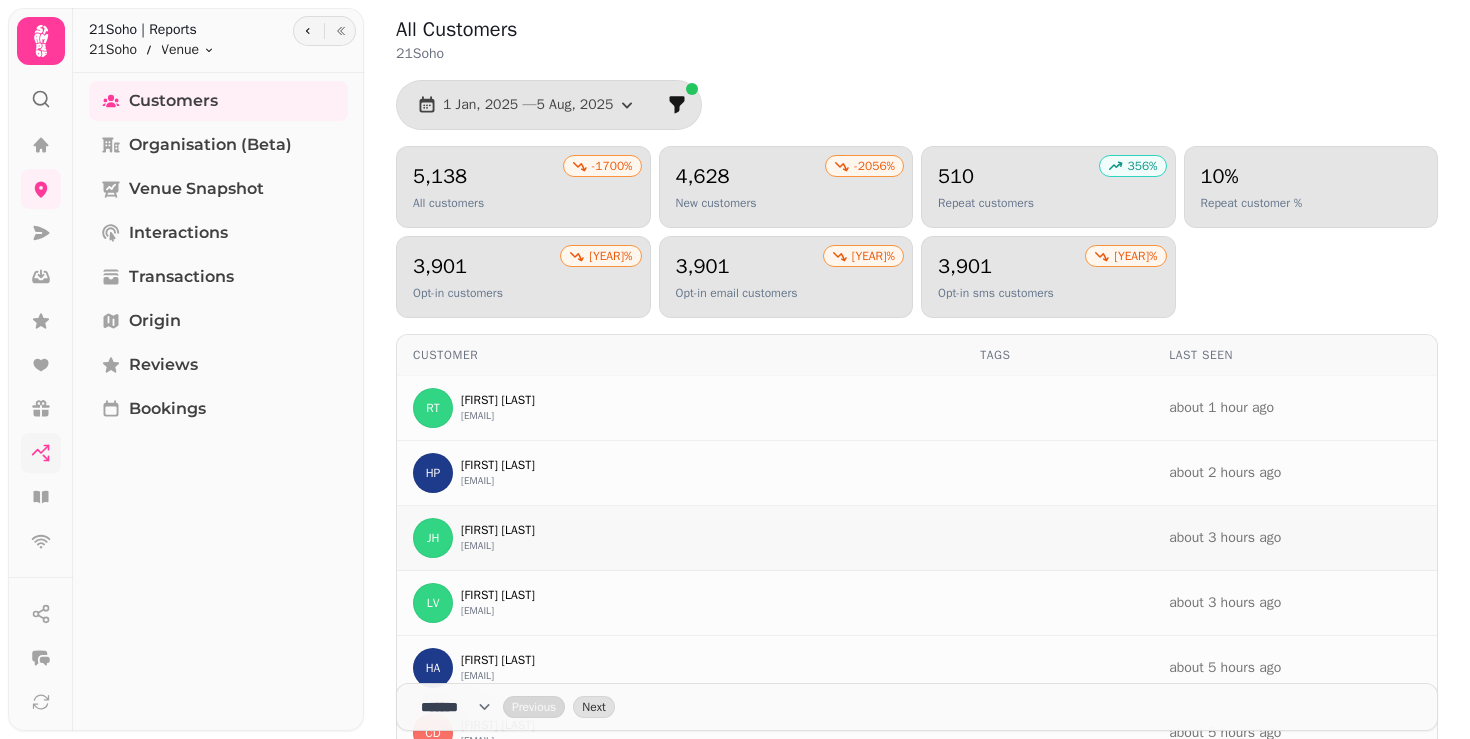 scroll, scrollTop: 367, scrollLeft: 0, axis: vertical 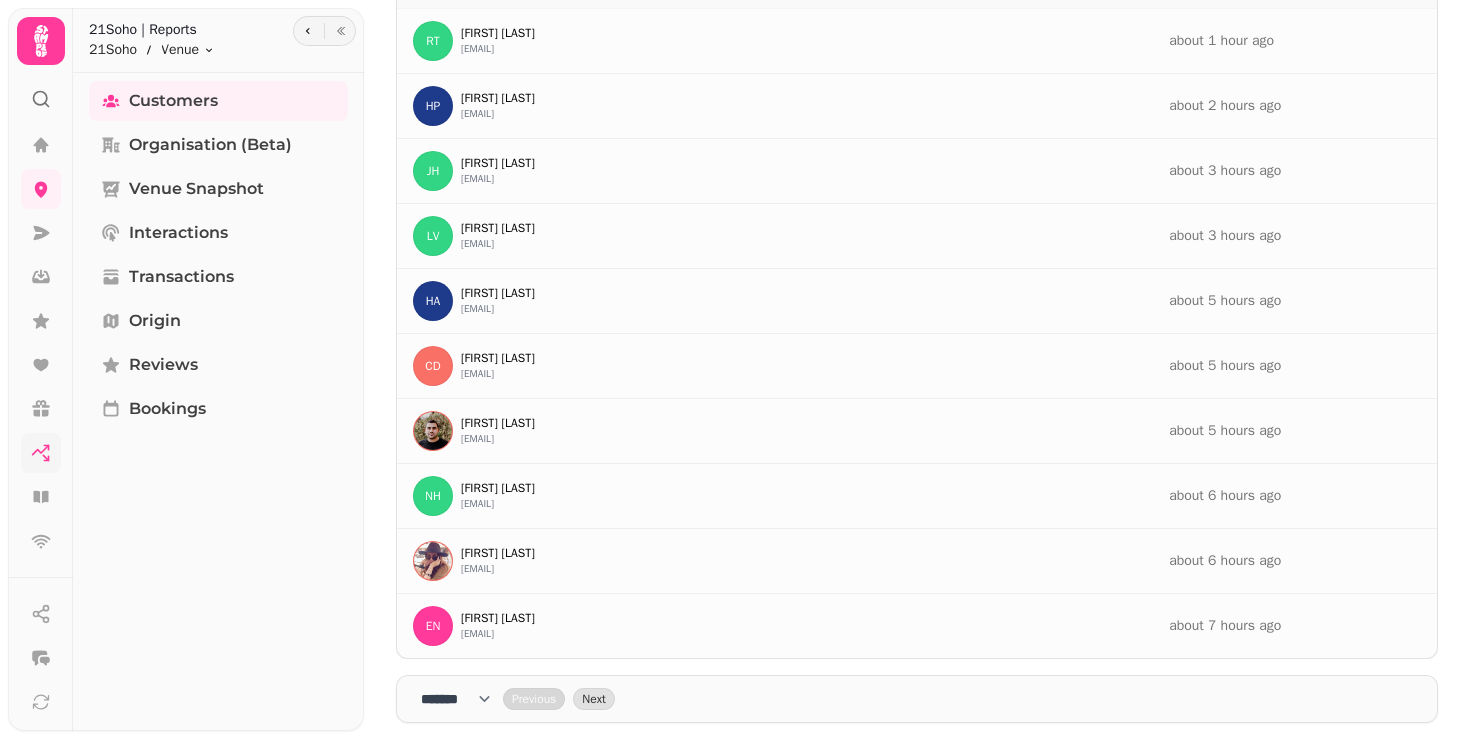 click on "**** * **** ** **** ** **** ** **** *** **** *** **** ***" at bounding box center (462, 699) 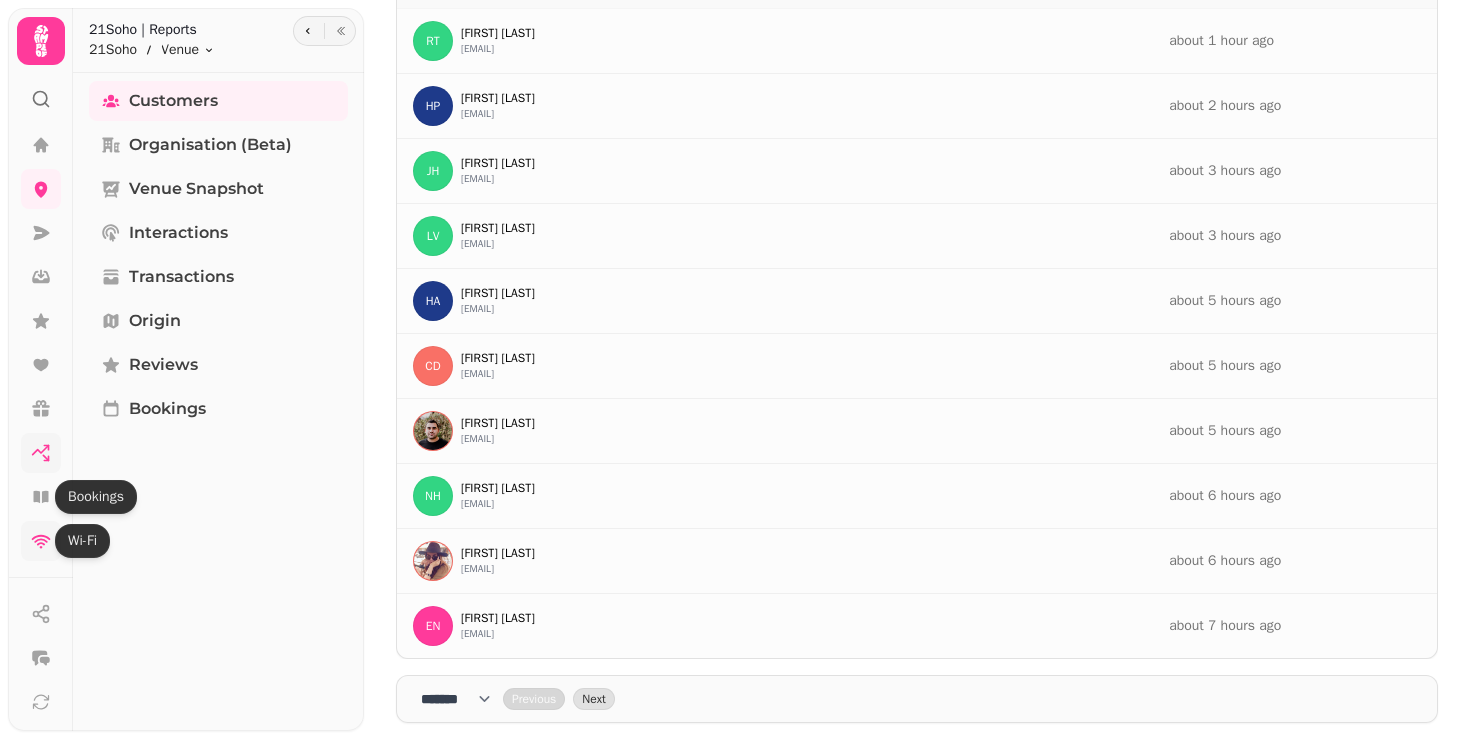 click 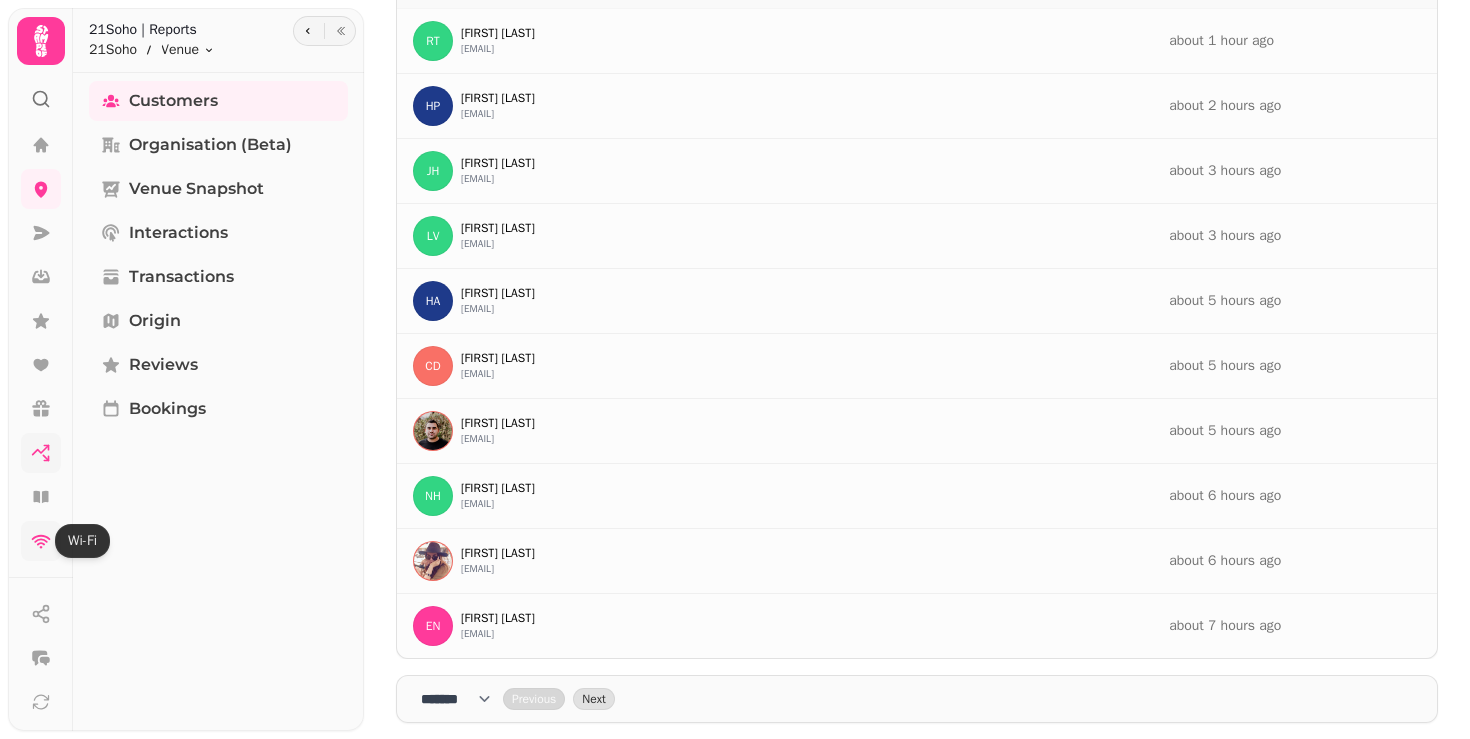 scroll, scrollTop: 0, scrollLeft: 0, axis: both 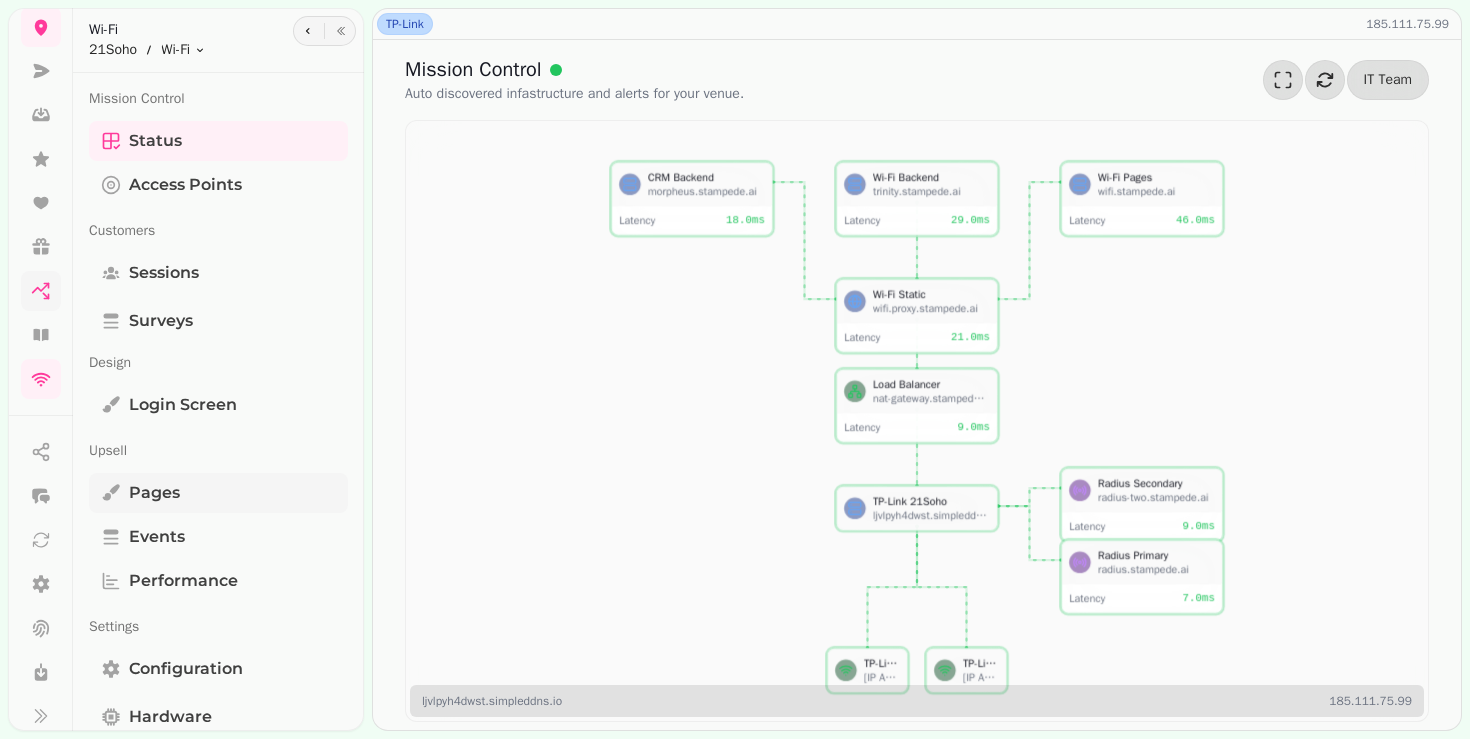 click on "Pages" at bounding box center (218, 493) 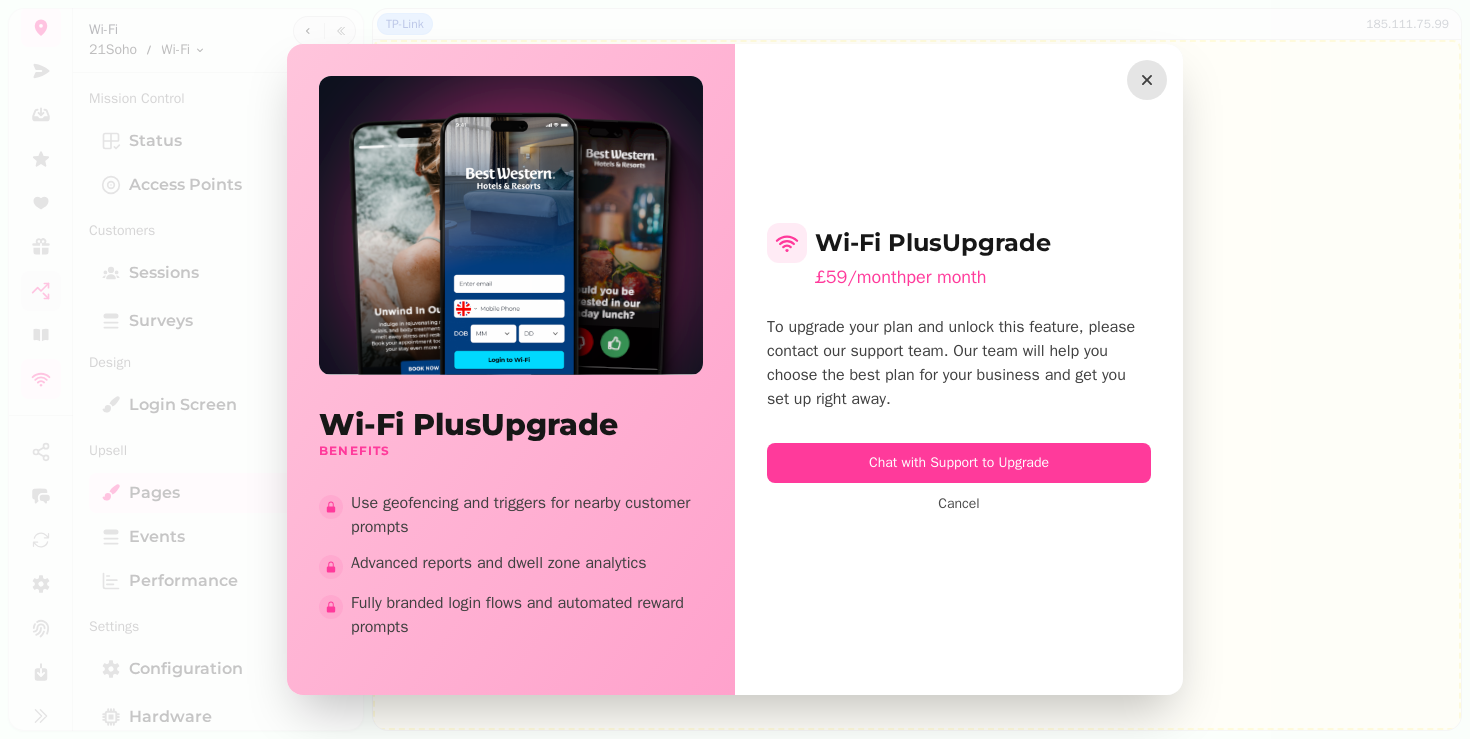 click 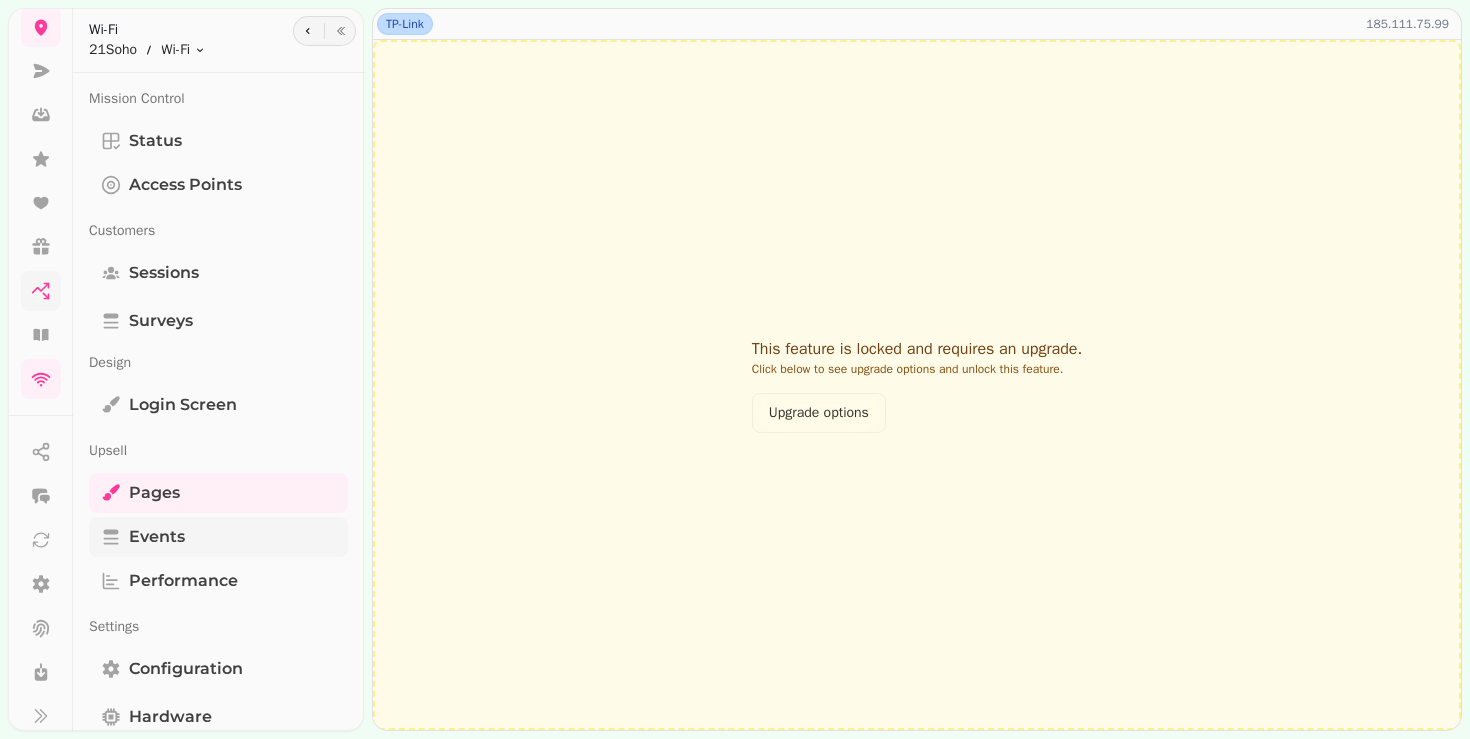 click on "Events" at bounding box center [218, 537] 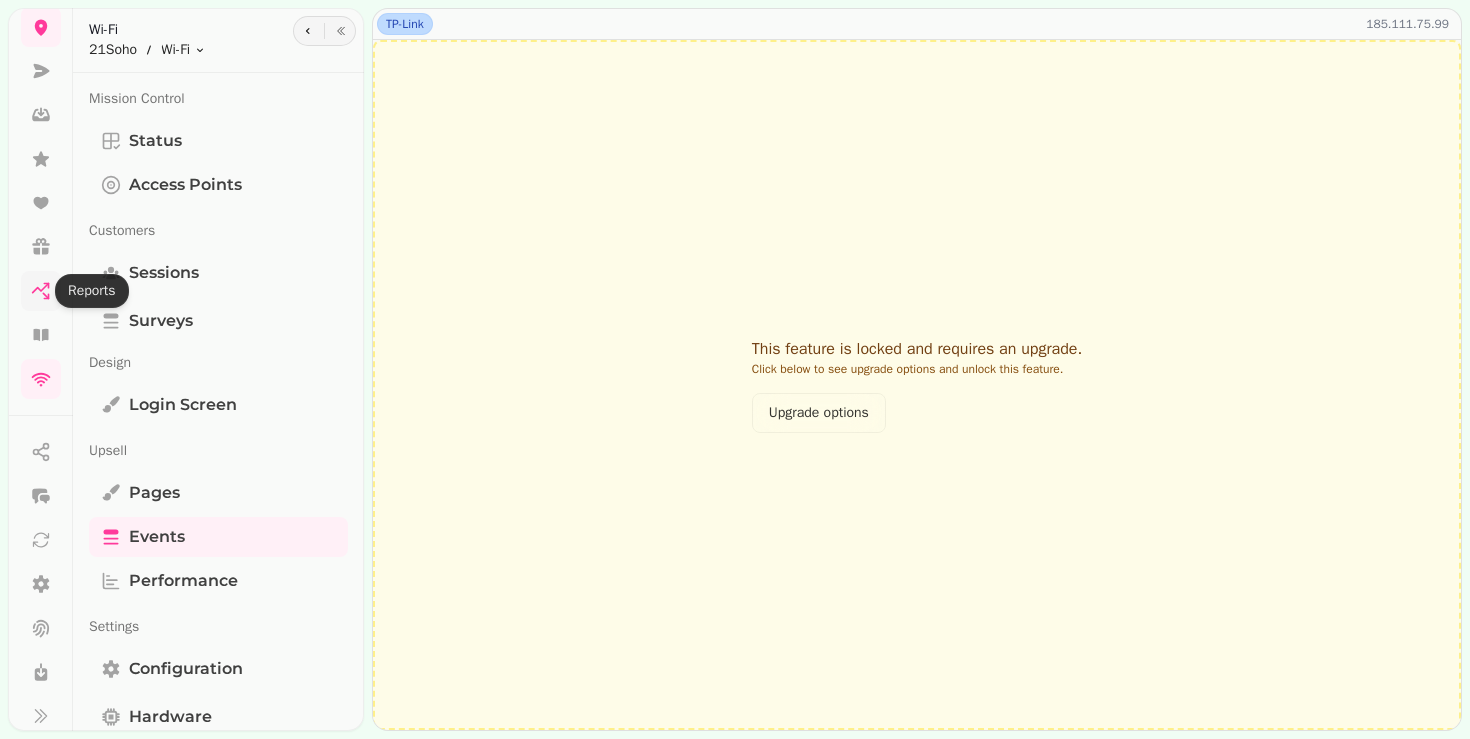 click 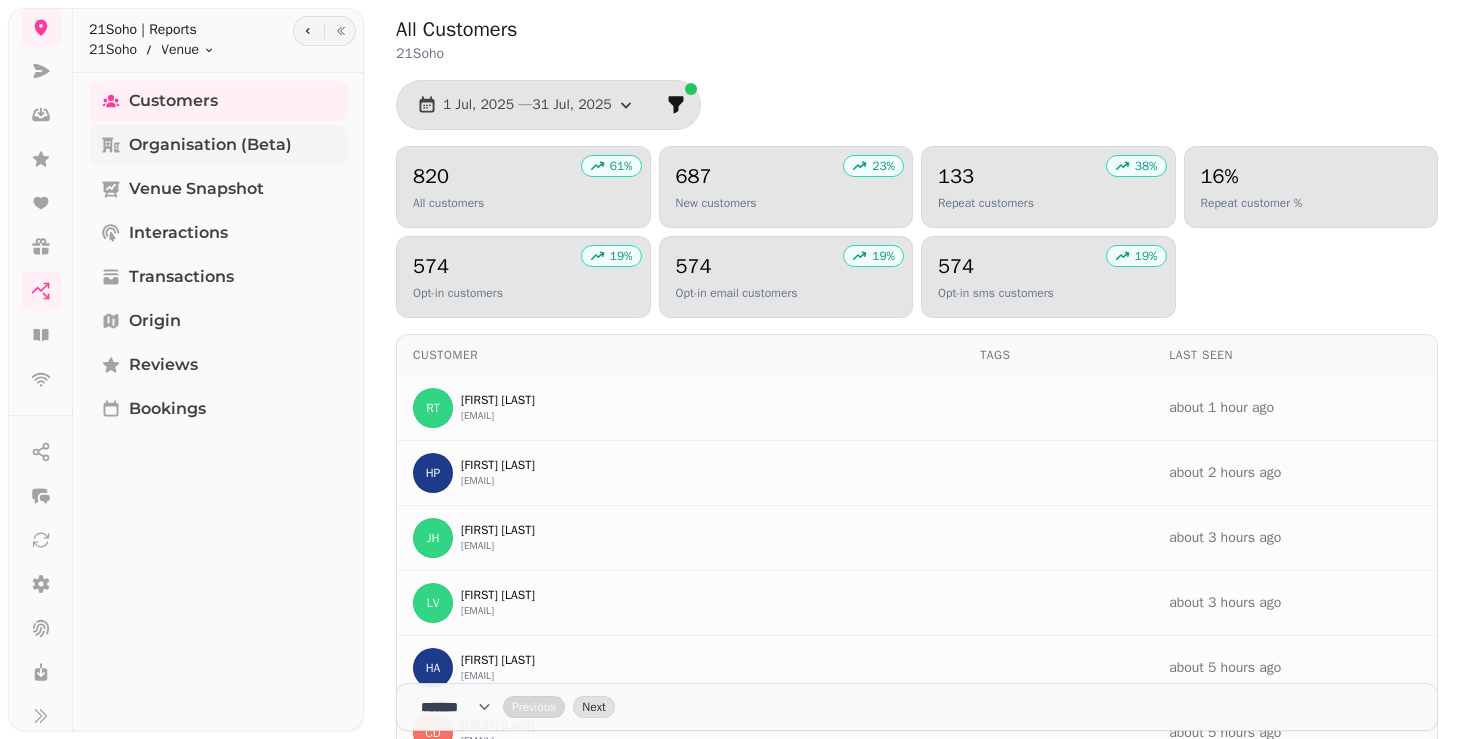 click on "Organisation (beta)" at bounding box center [210, 145] 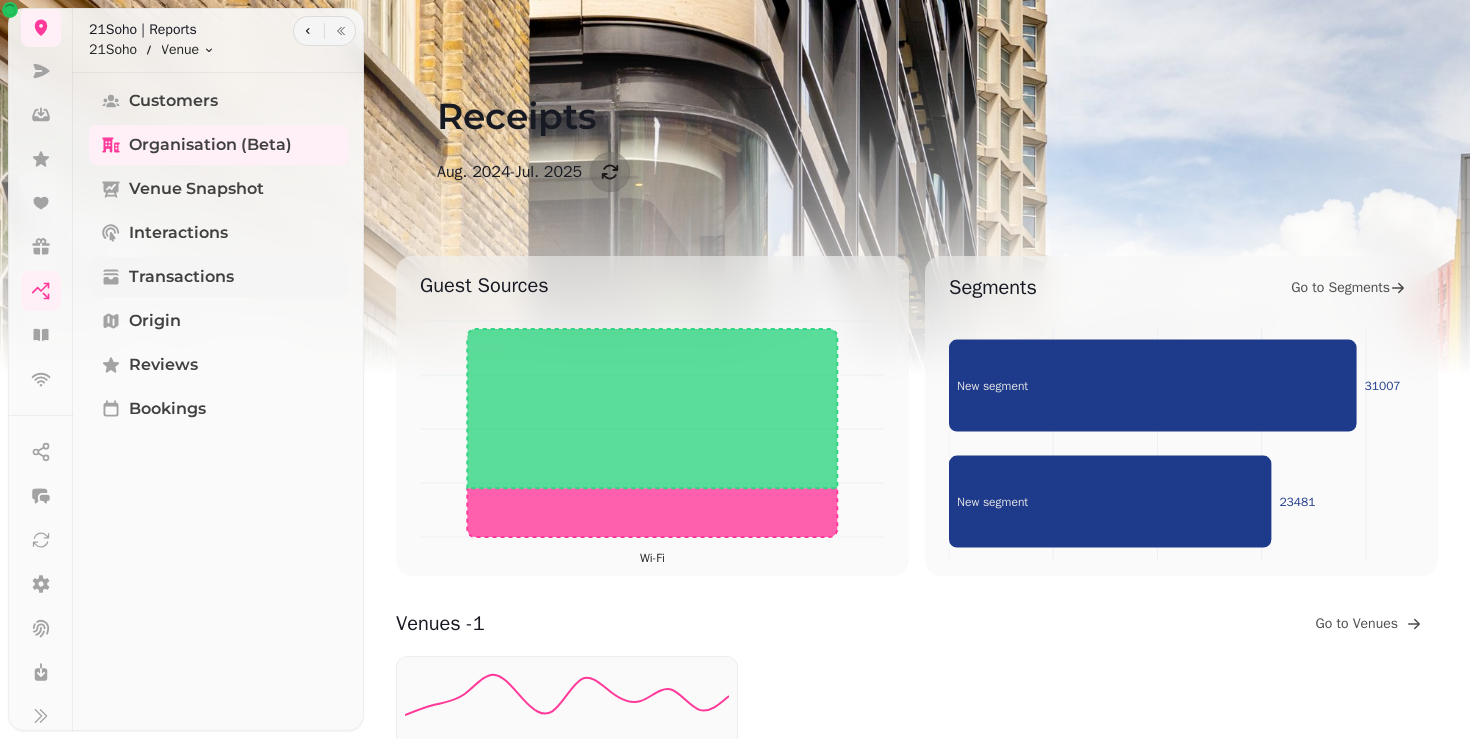 click on "Transactions" at bounding box center (218, 277) 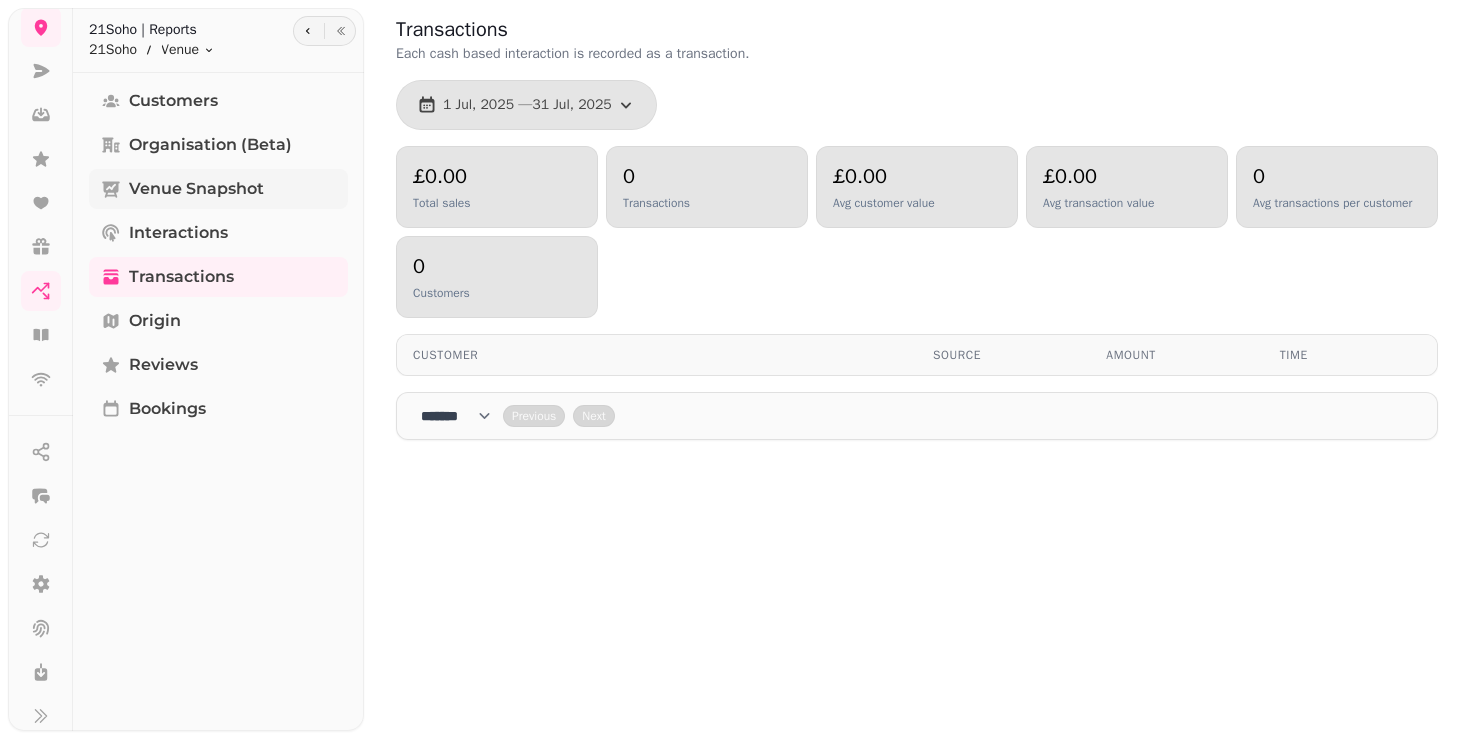 click on "Venue Snapshot" at bounding box center [196, 189] 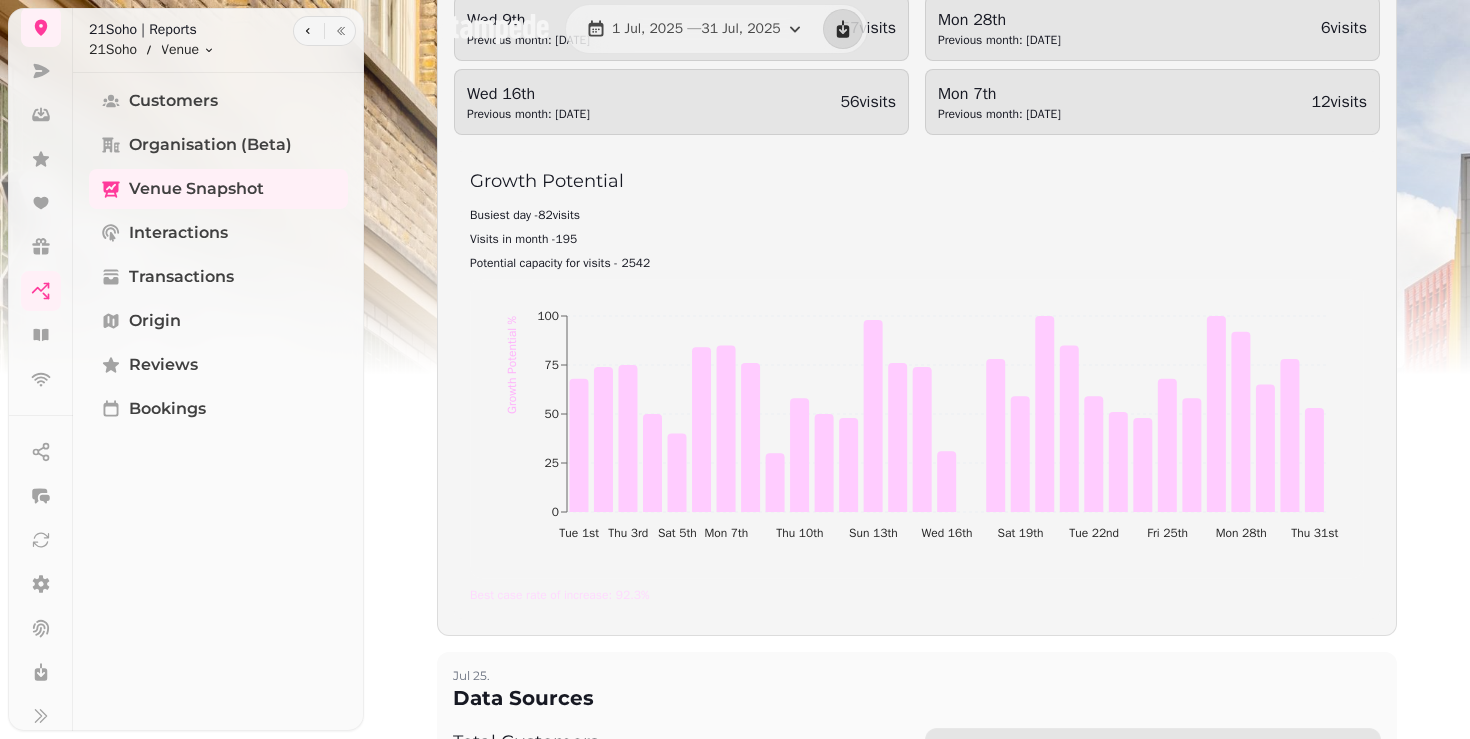 scroll, scrollTop: 1422, scrollLeft: 0, axis: vertical 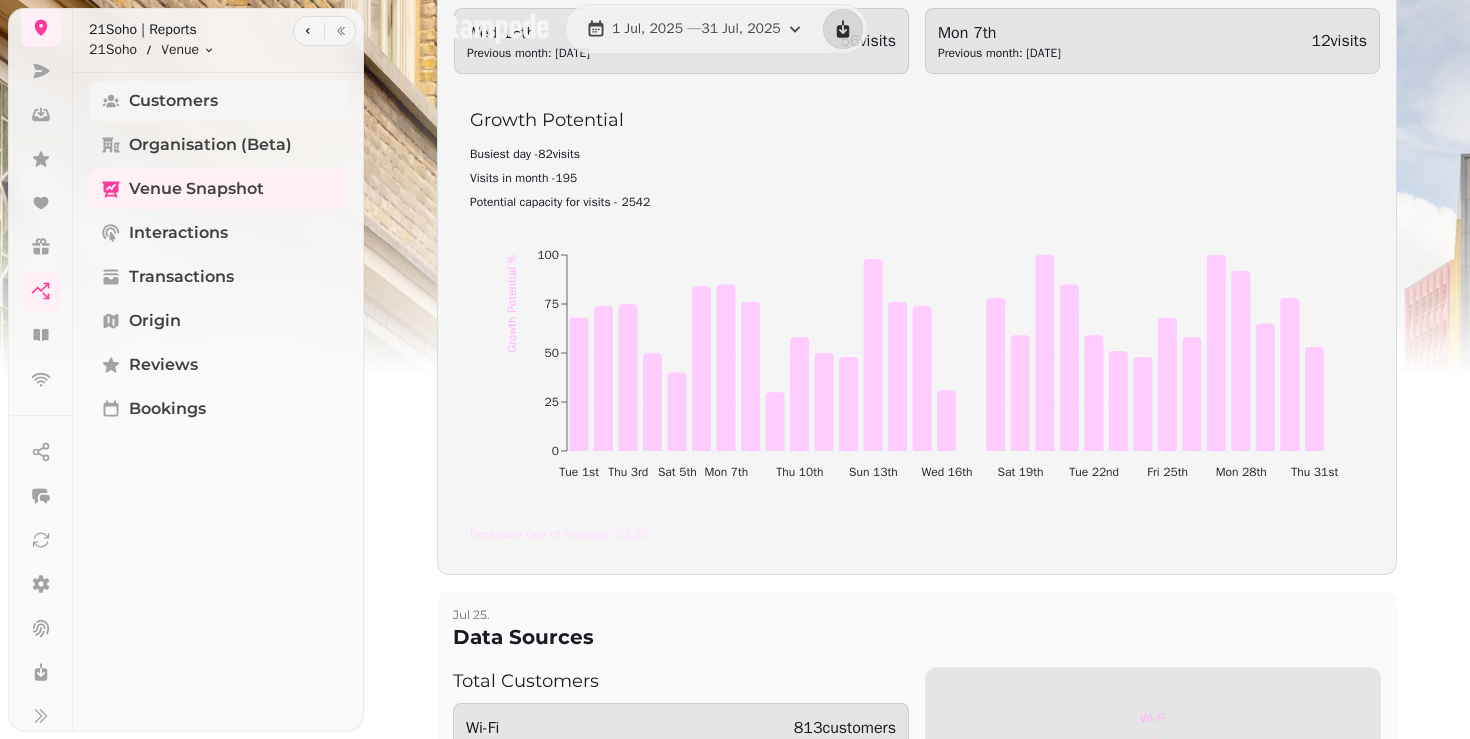 click on "Customers" at bounding box center (218, 101) 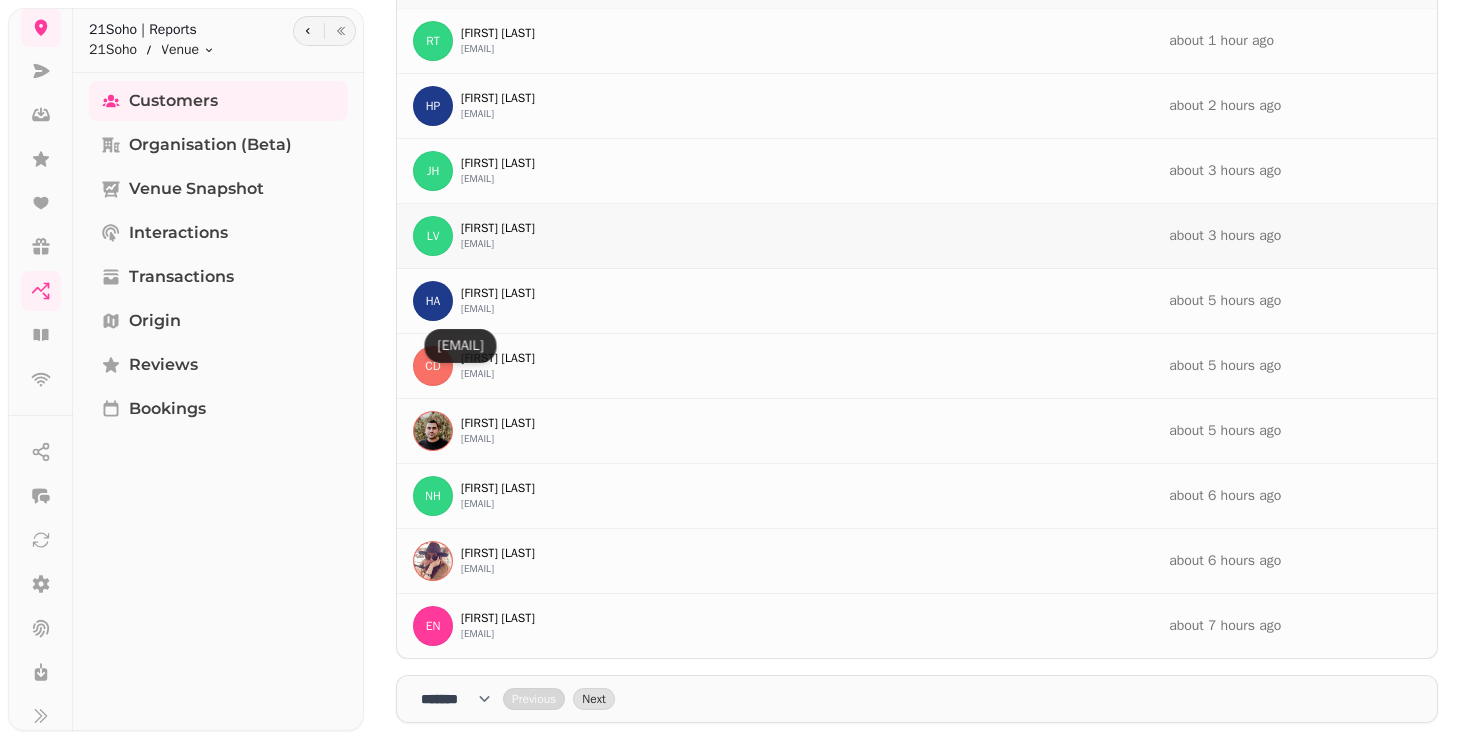 scroll, scrollTop: 0, scrollLeft: 0, axis: both 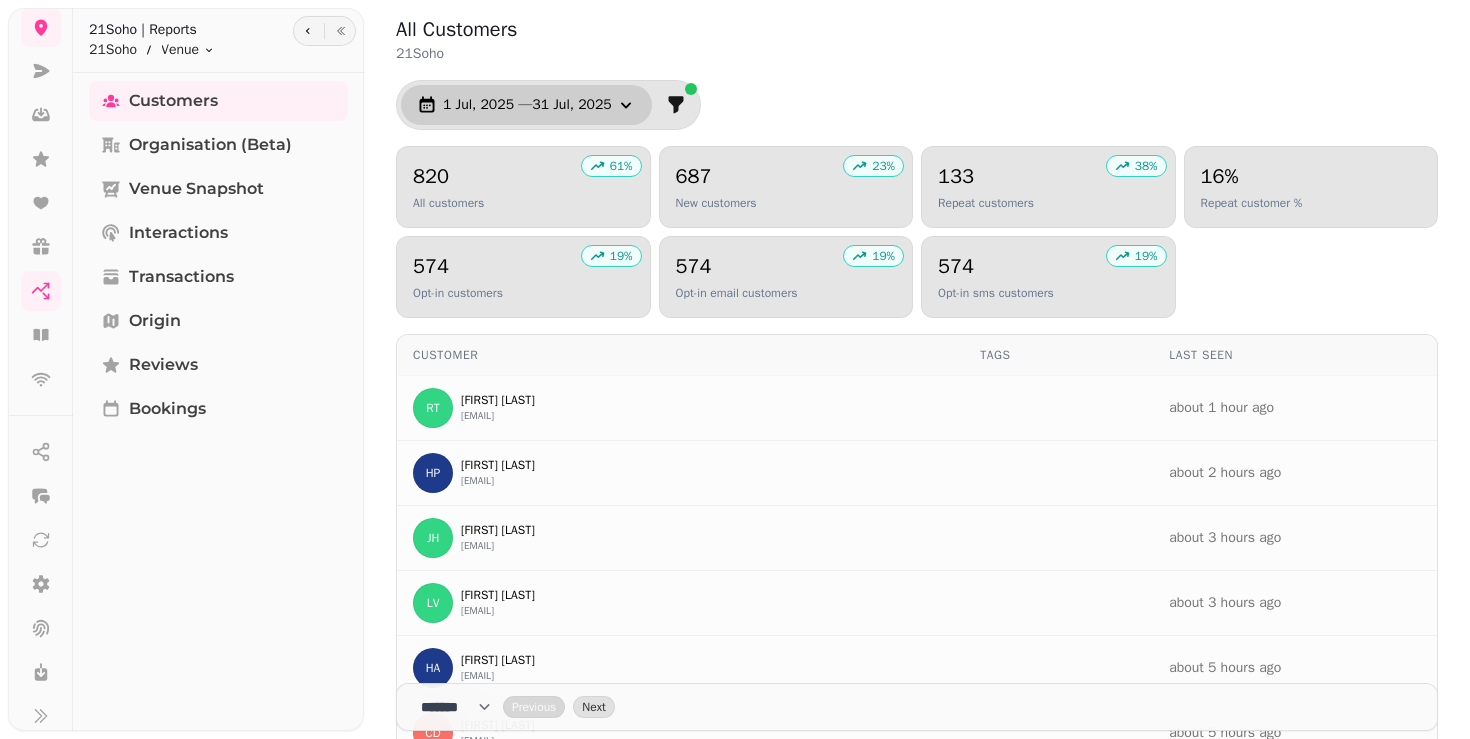 click on "1 Jul, 2025    —  31 Jul, 2025" at bounding box center [527, 105] 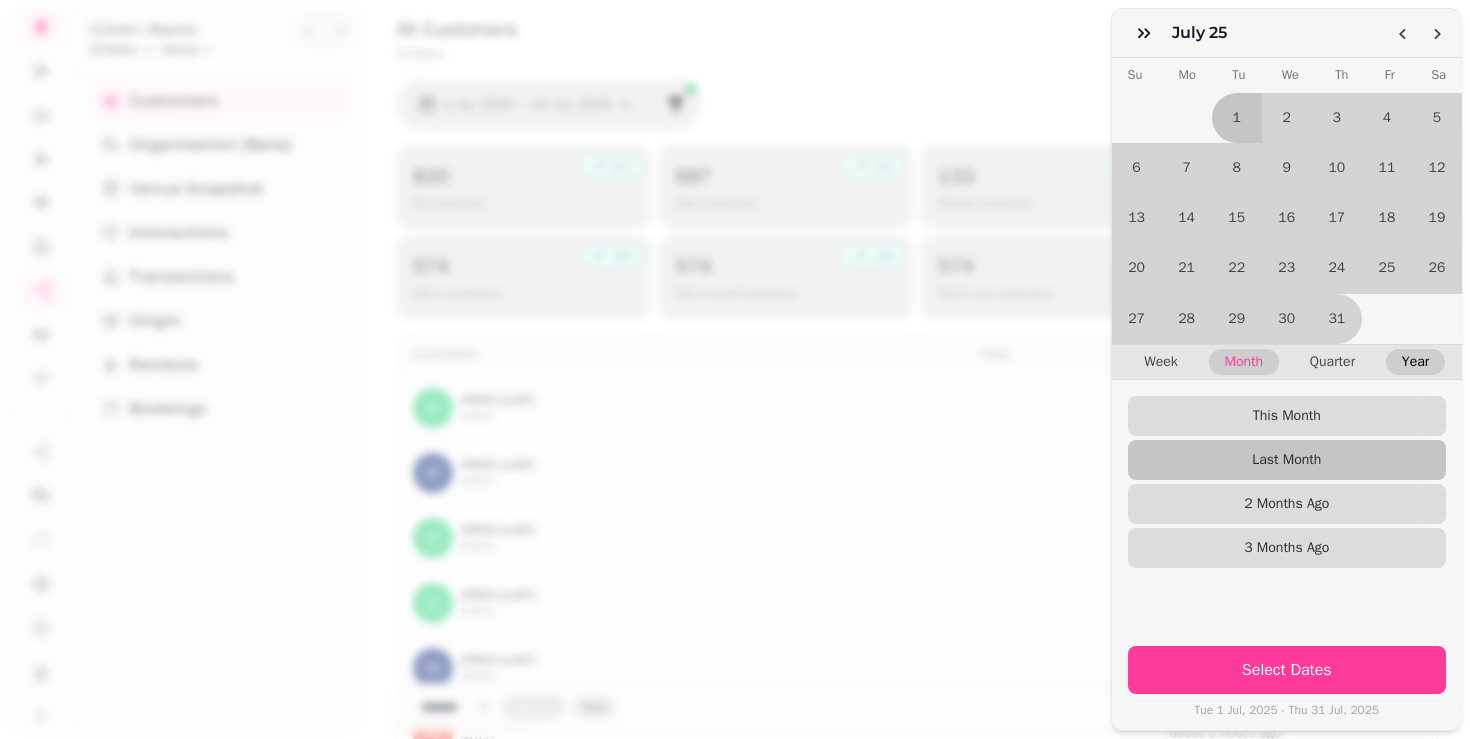 click on "Year" at bounding box center (1415, 362) 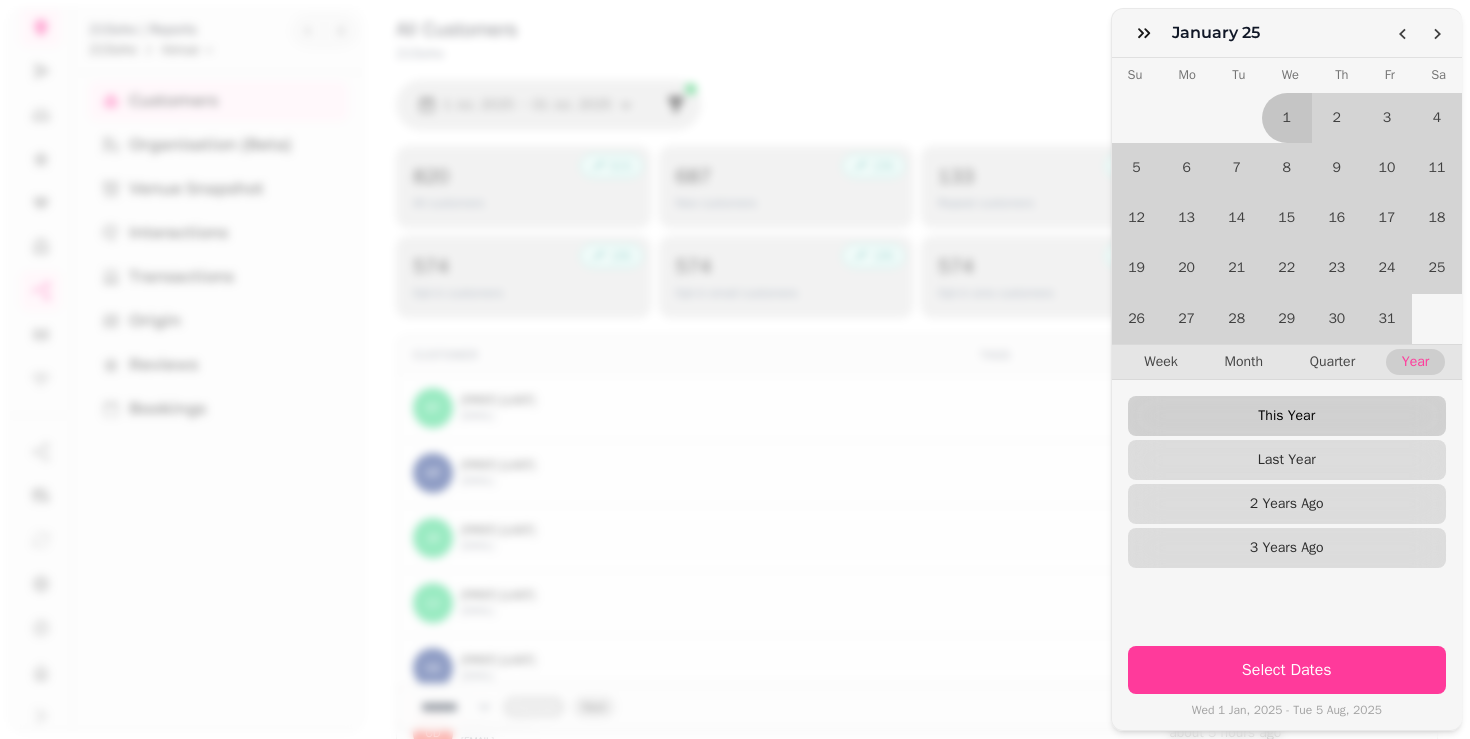 click on "This Year" at bounding box center (1287, 416) 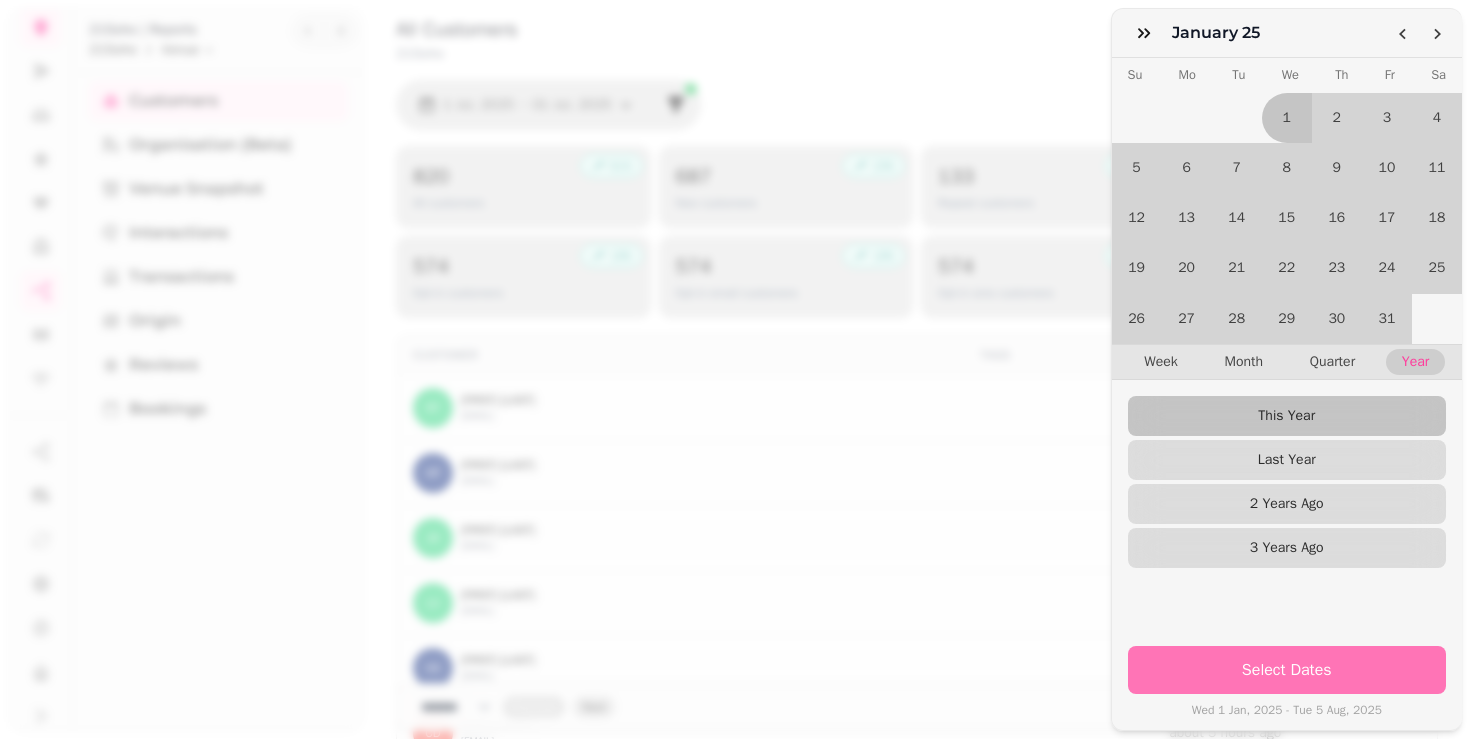 click on "Select Dates" at bounding box center [1287, 670] 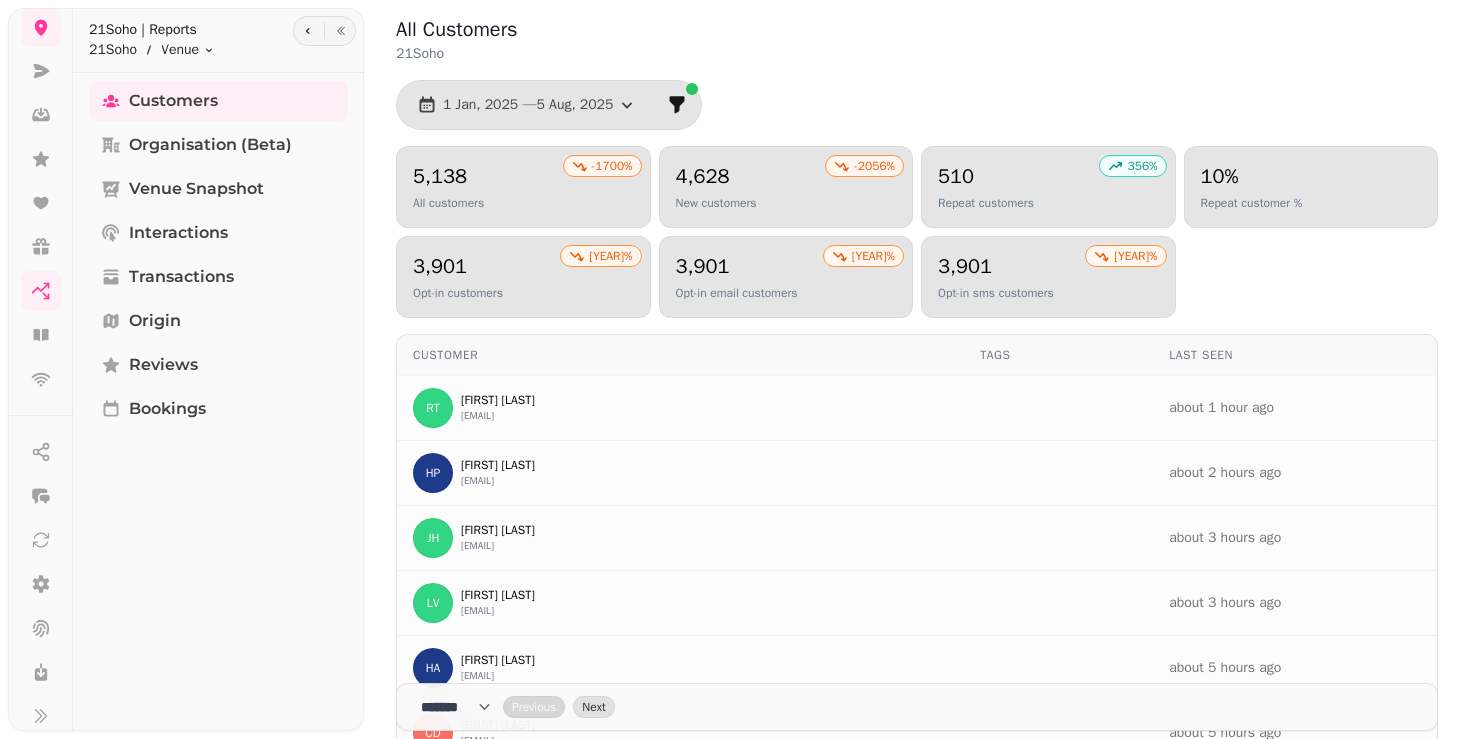 click on "**** * **** ** **** ** **** ** **** *** **** *** **** ***" at bounding box center (462, 707) 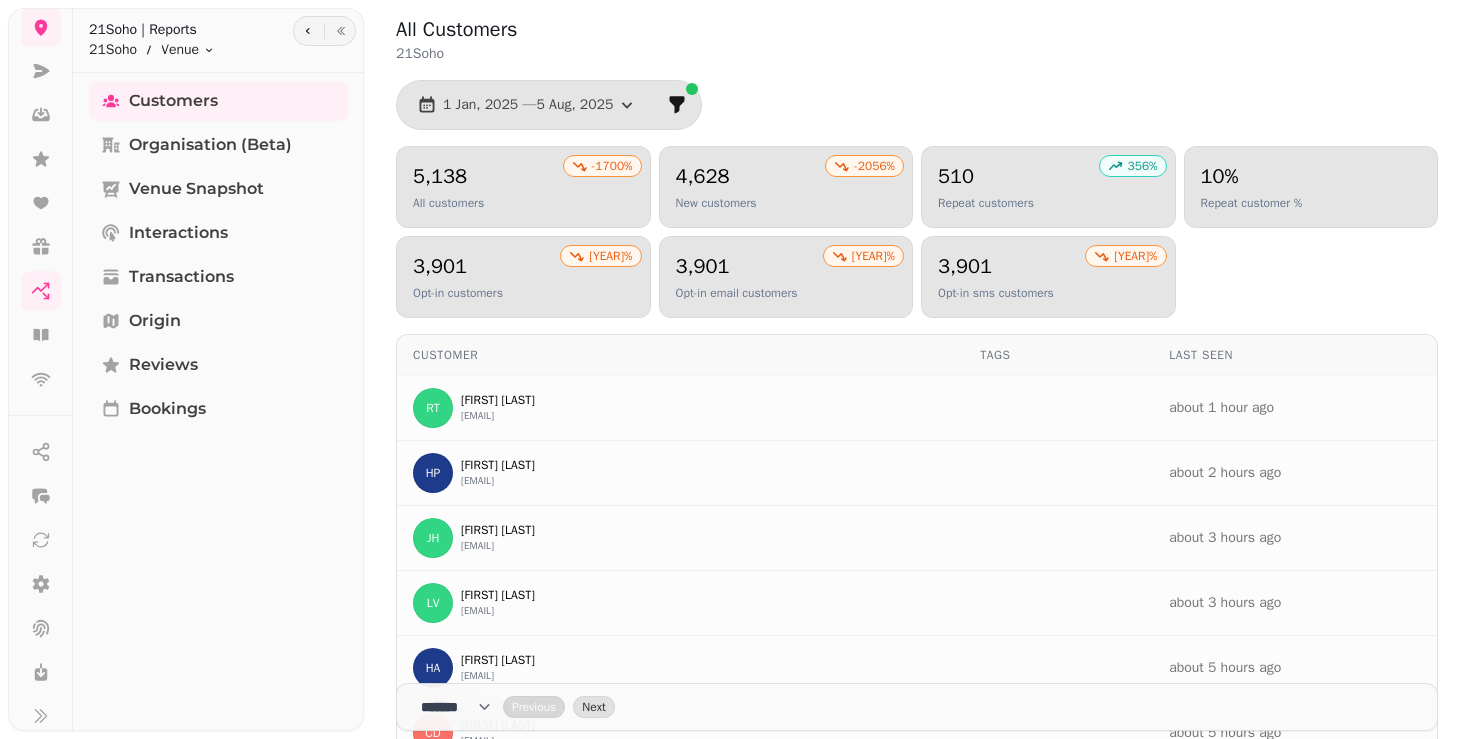 select on "***" 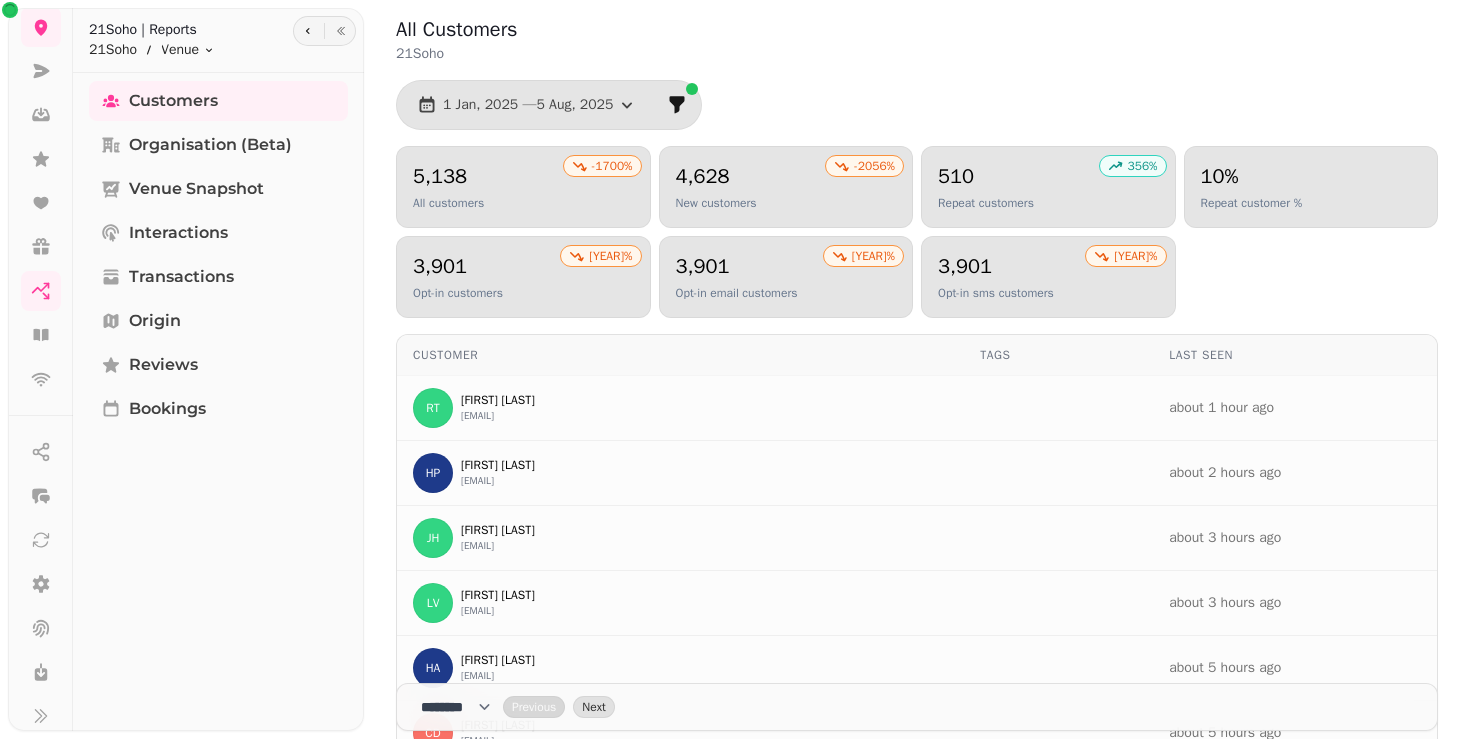 click on "All customers   [PERCENTAGE] [NUMBER] All customers   [PERCENTAGE] [NUMBER] New customers   [NUMBER] [NUMBER] Repeat customers [PERCENTAGE] Repeat customer %   [PERCENTAGE] [NUMBER] Opt-in customers   [PERCENTAGE] [NUMBER] Opt-in email customers   [PERCENTAGE] [NUMBER] Opt-in sms customers" at bounding box center [917, 232] 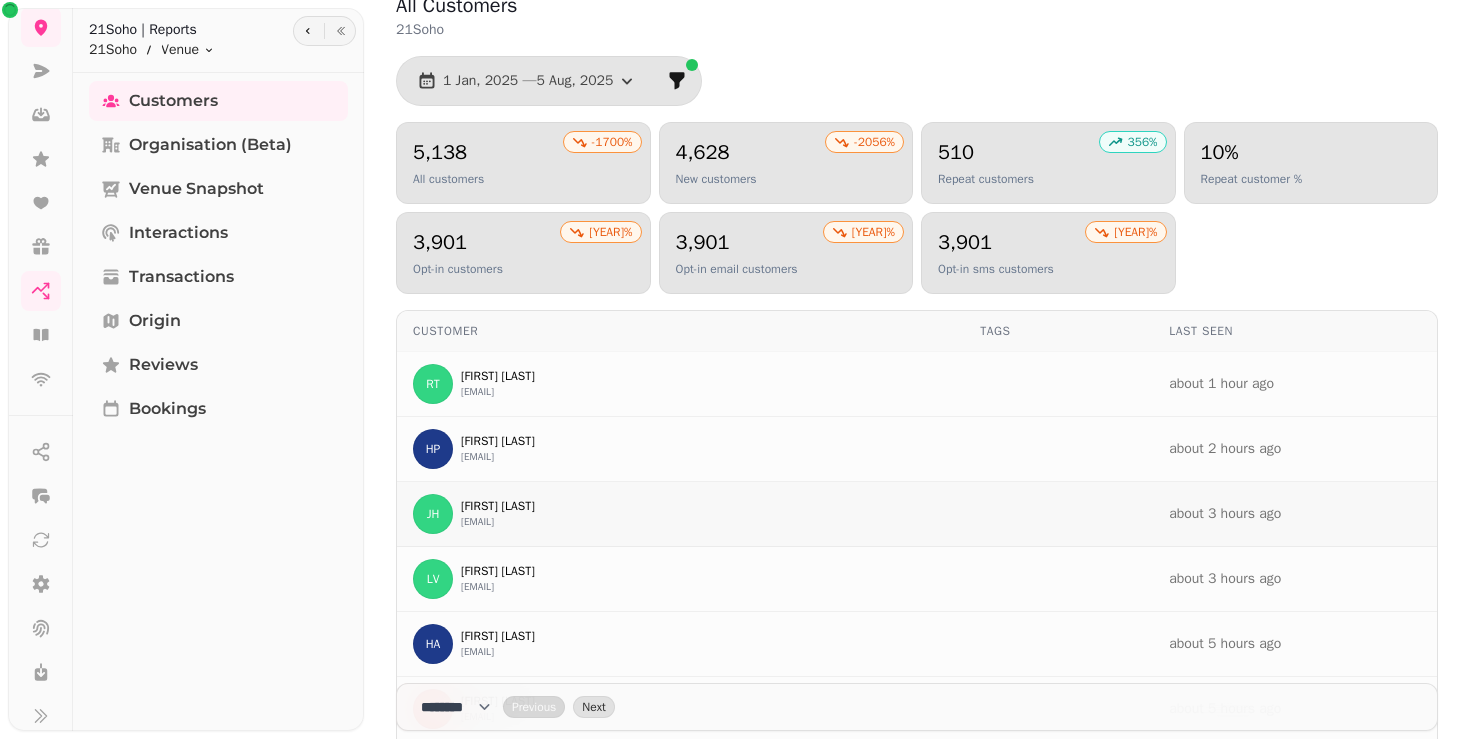 scroll, scrollTop: 0, scrollLeft: 0, axis: both 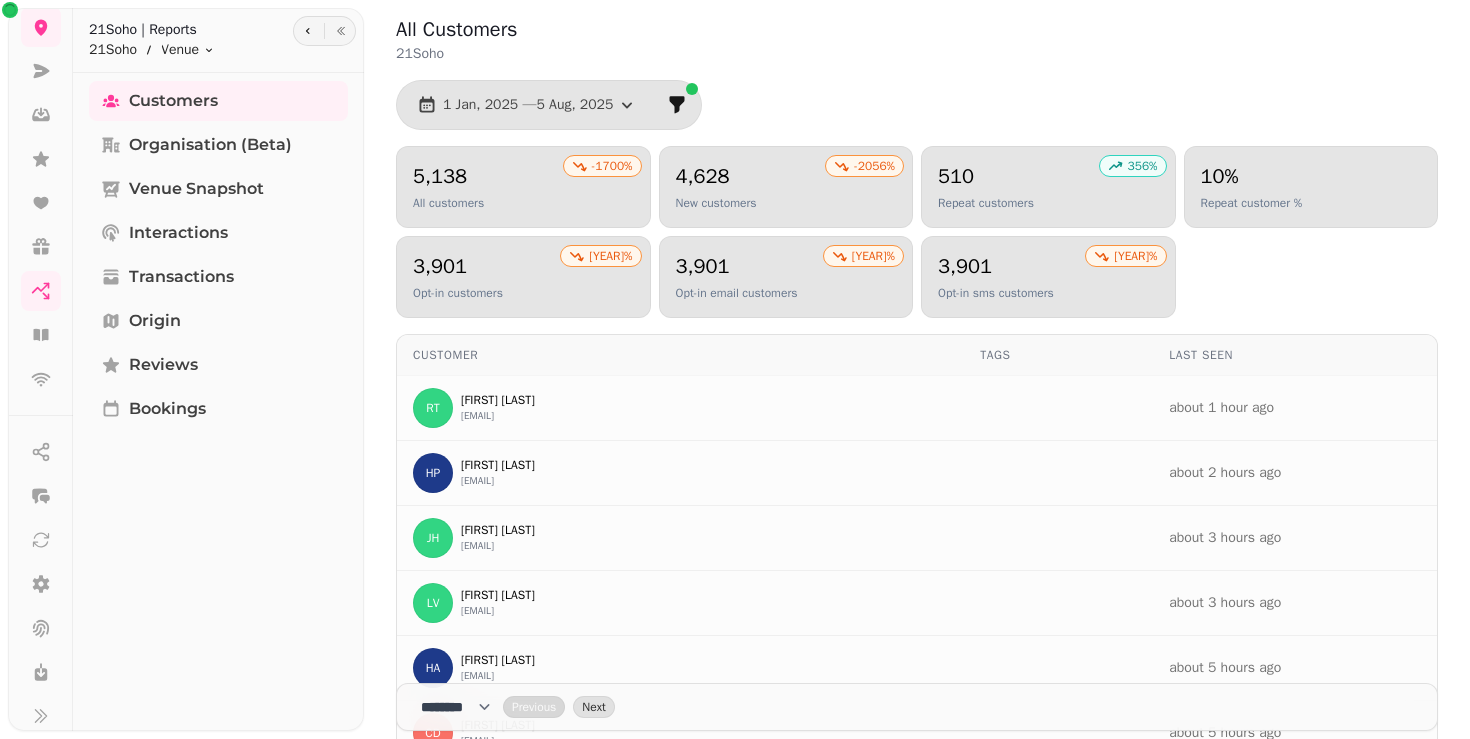 click on "5,138 All customers" at bounding box center [523, 187] 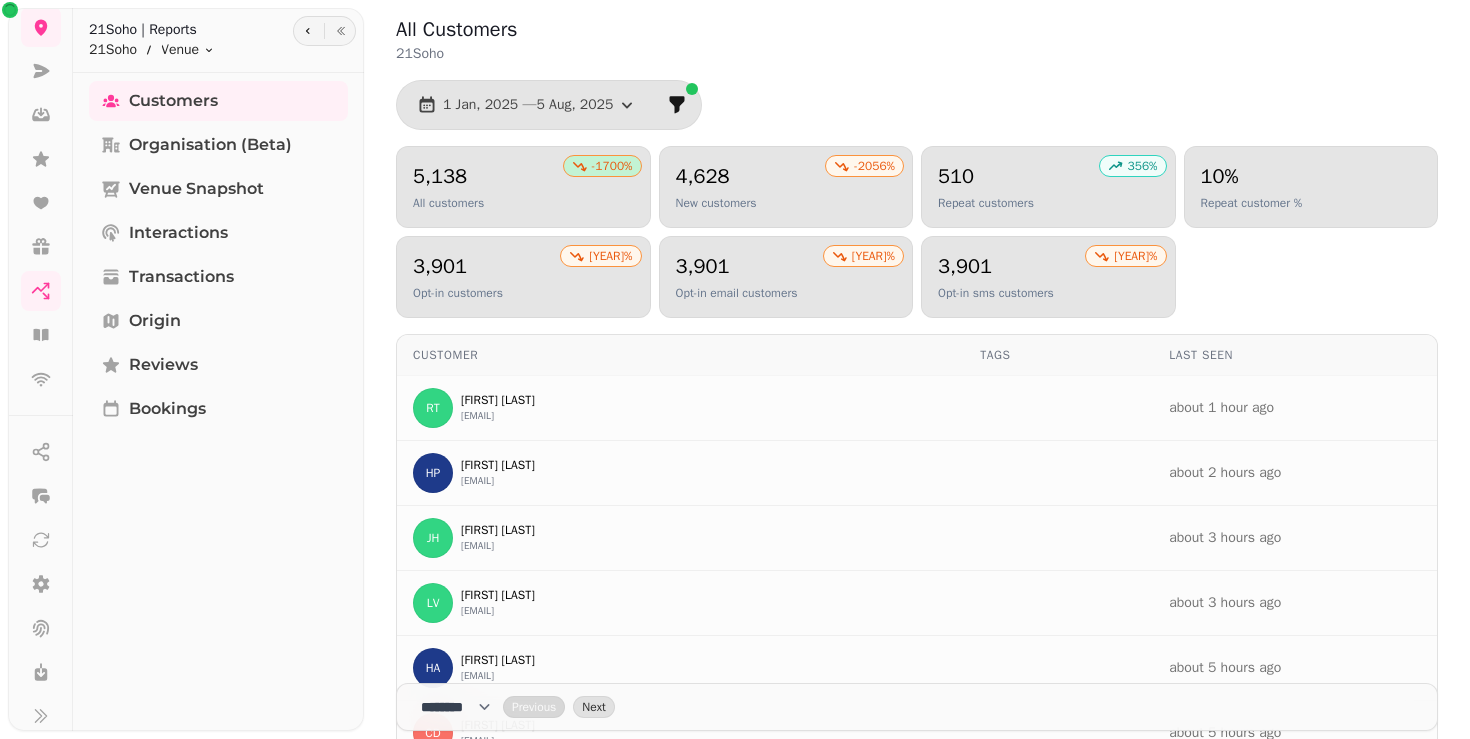 click on "-1700 %" at bounding box center (612, 166) 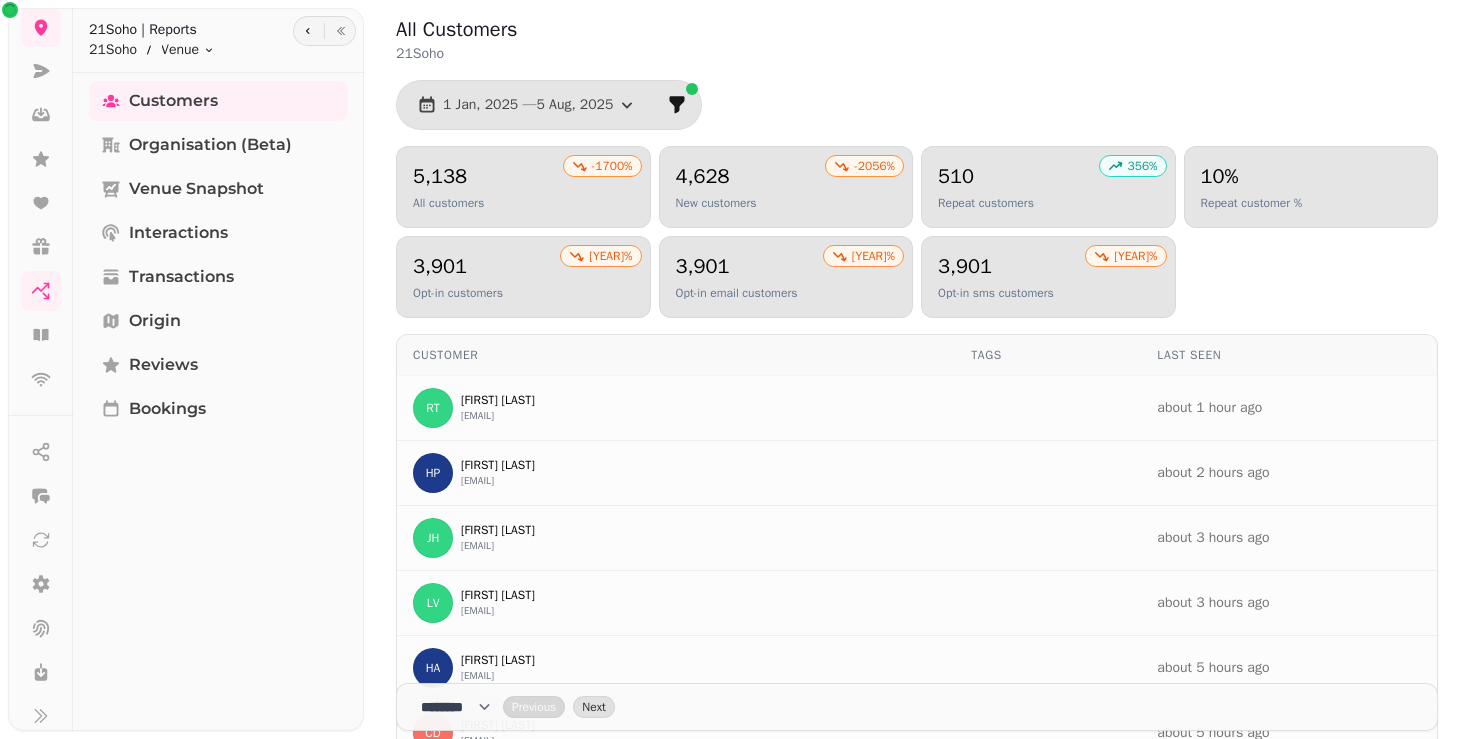 click on "5,138 All customers" at bounding box center (448, 187) 